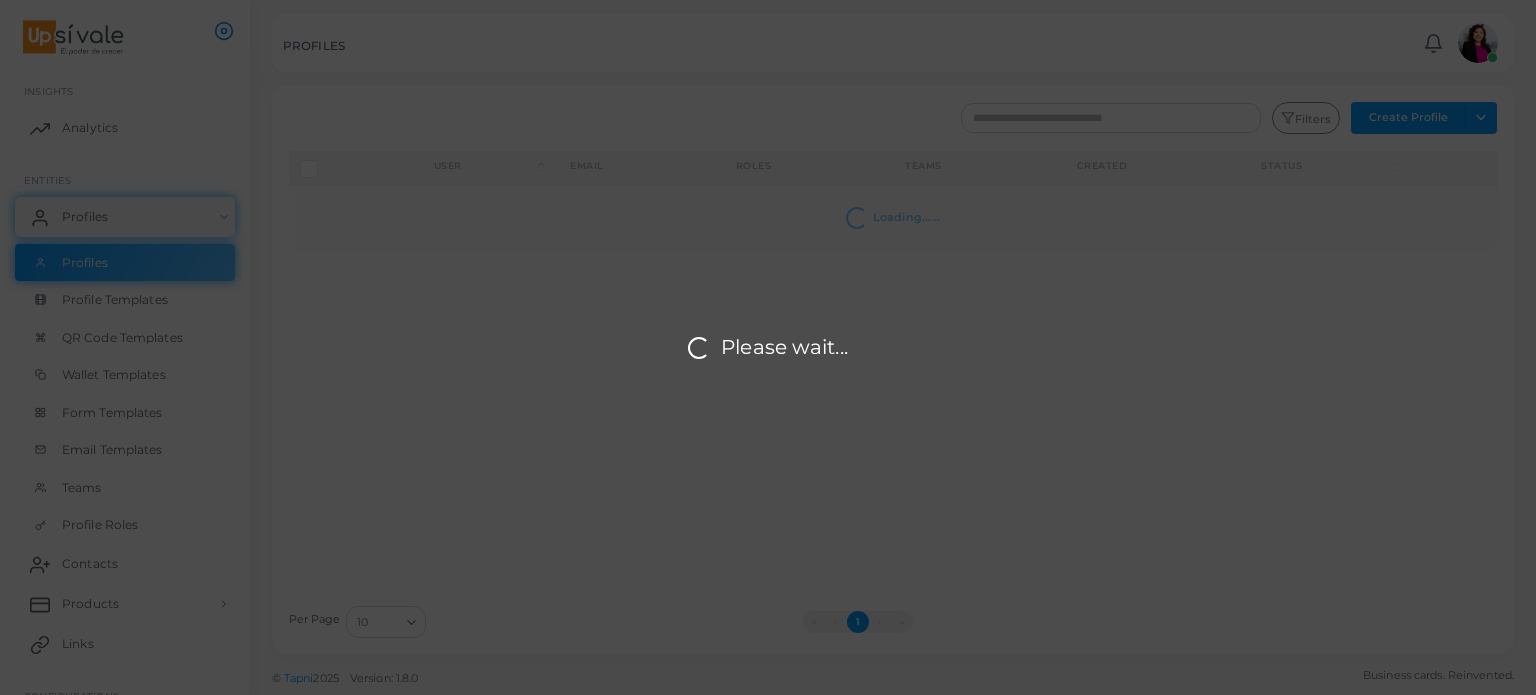 scroll, scrollTop: 0, scrollLeft: 0, axis: both 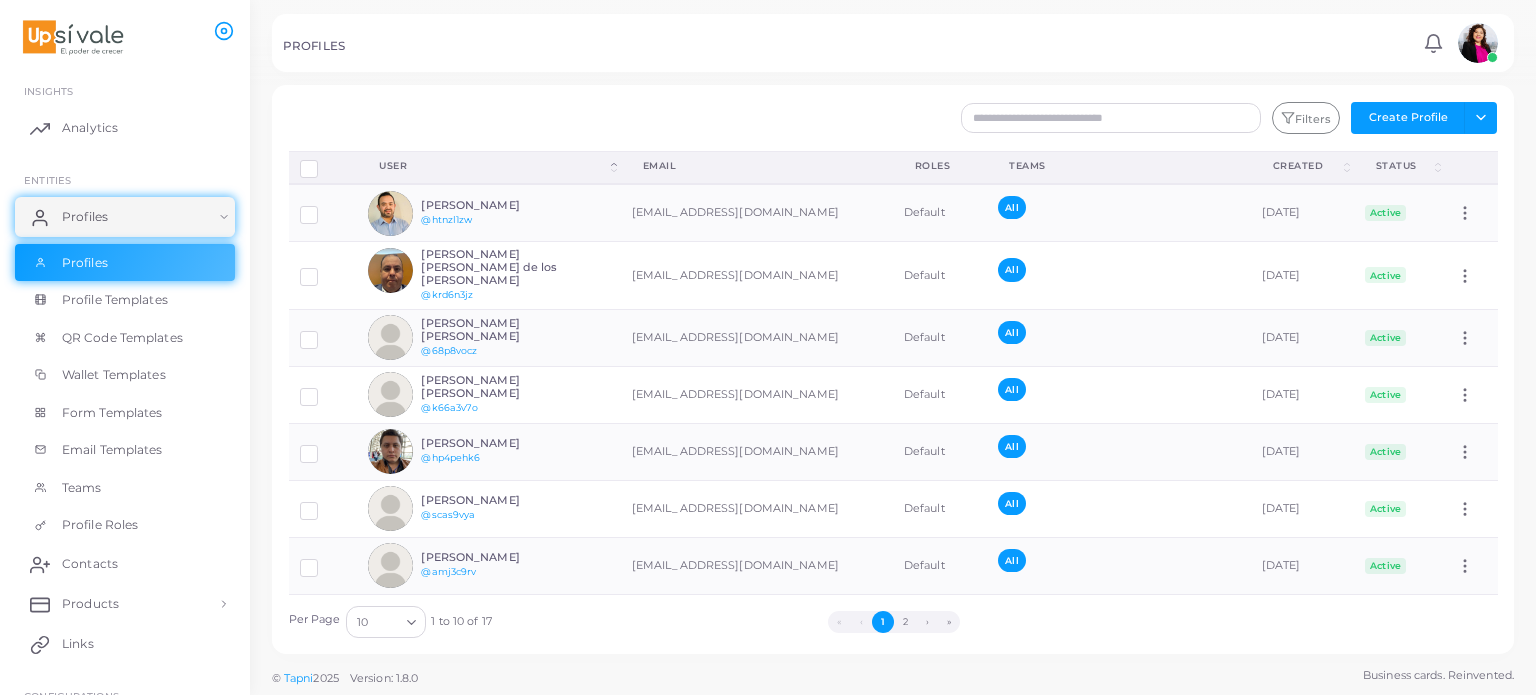 click at bounding box center [1478, 43] 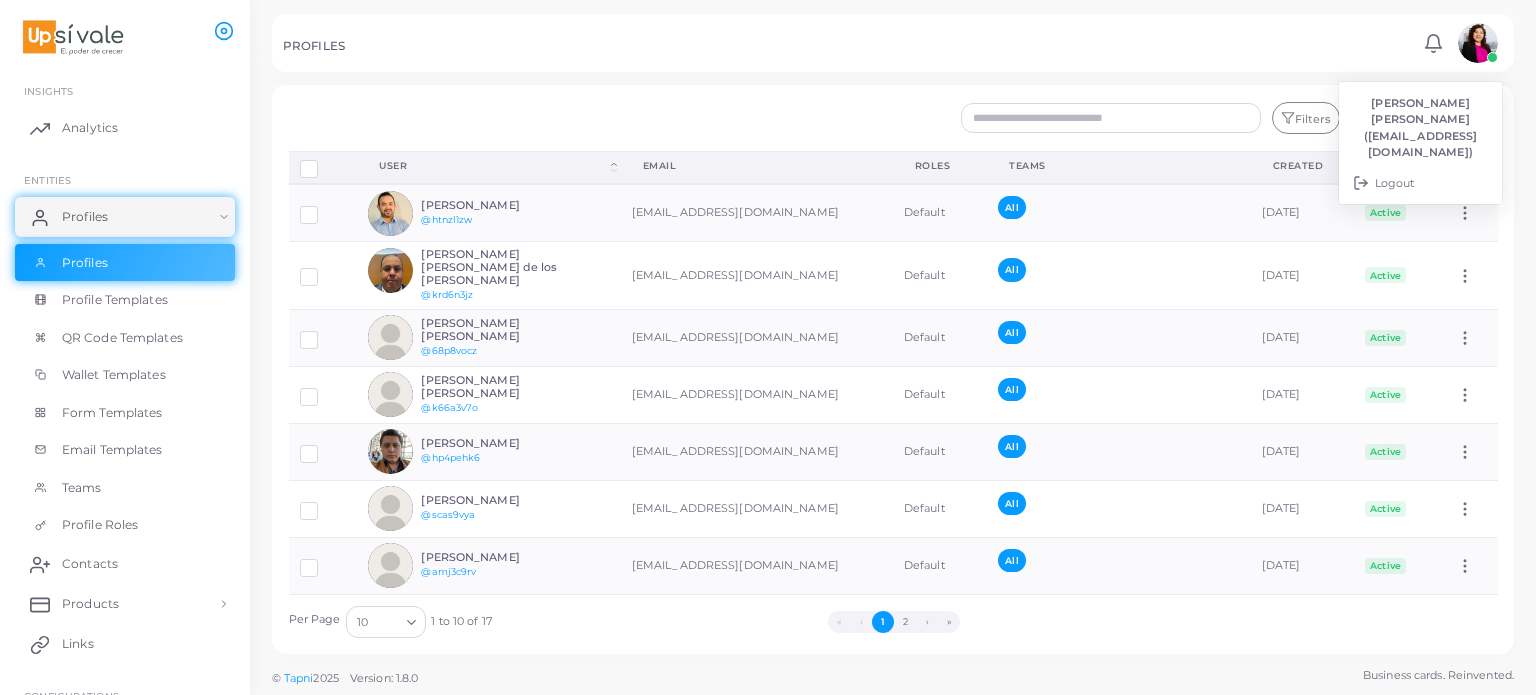 click on "Filters  Create Profile Toggle dropdown  Import Profiles   Invite Profiles   Export Profiles   Import Logs" at bounding box center [996, 118] 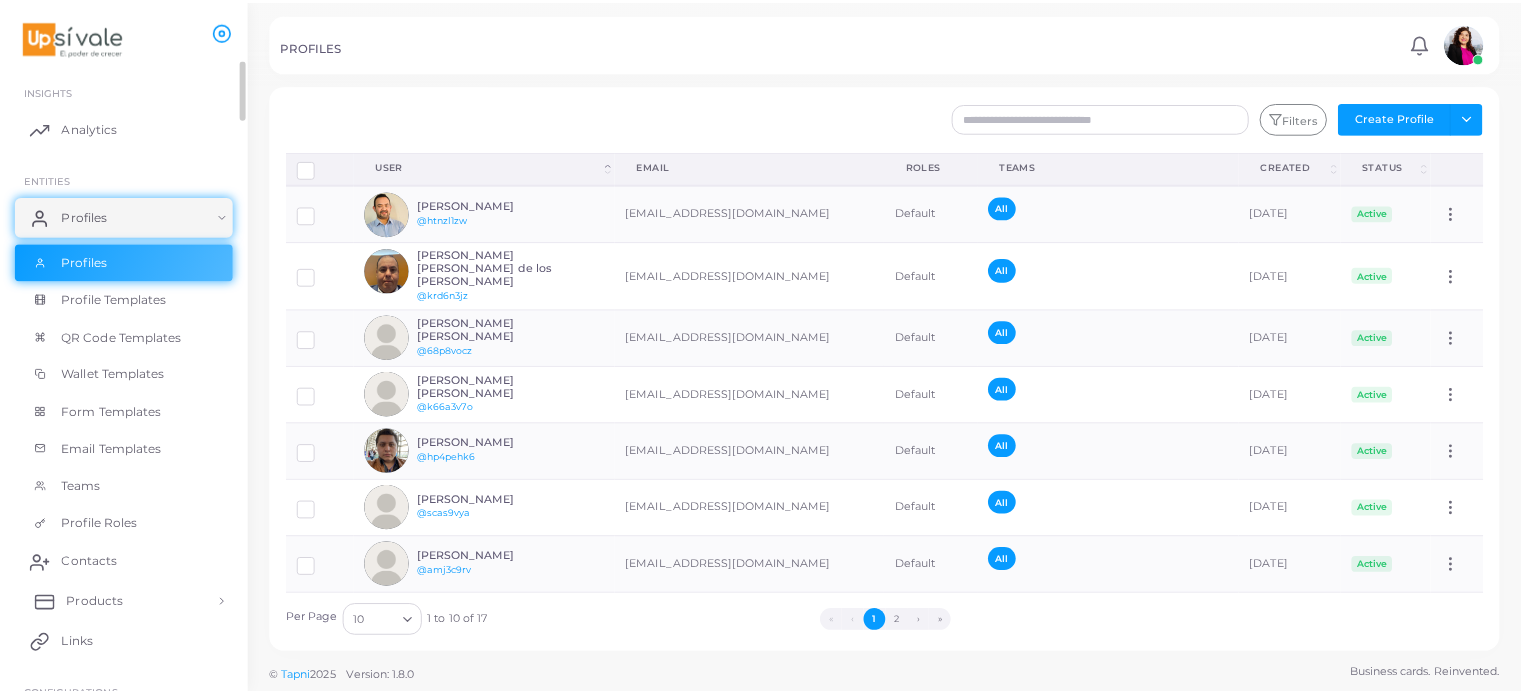 scroll, scrollTop: 37, scrollLeft: 0, axis: vertical 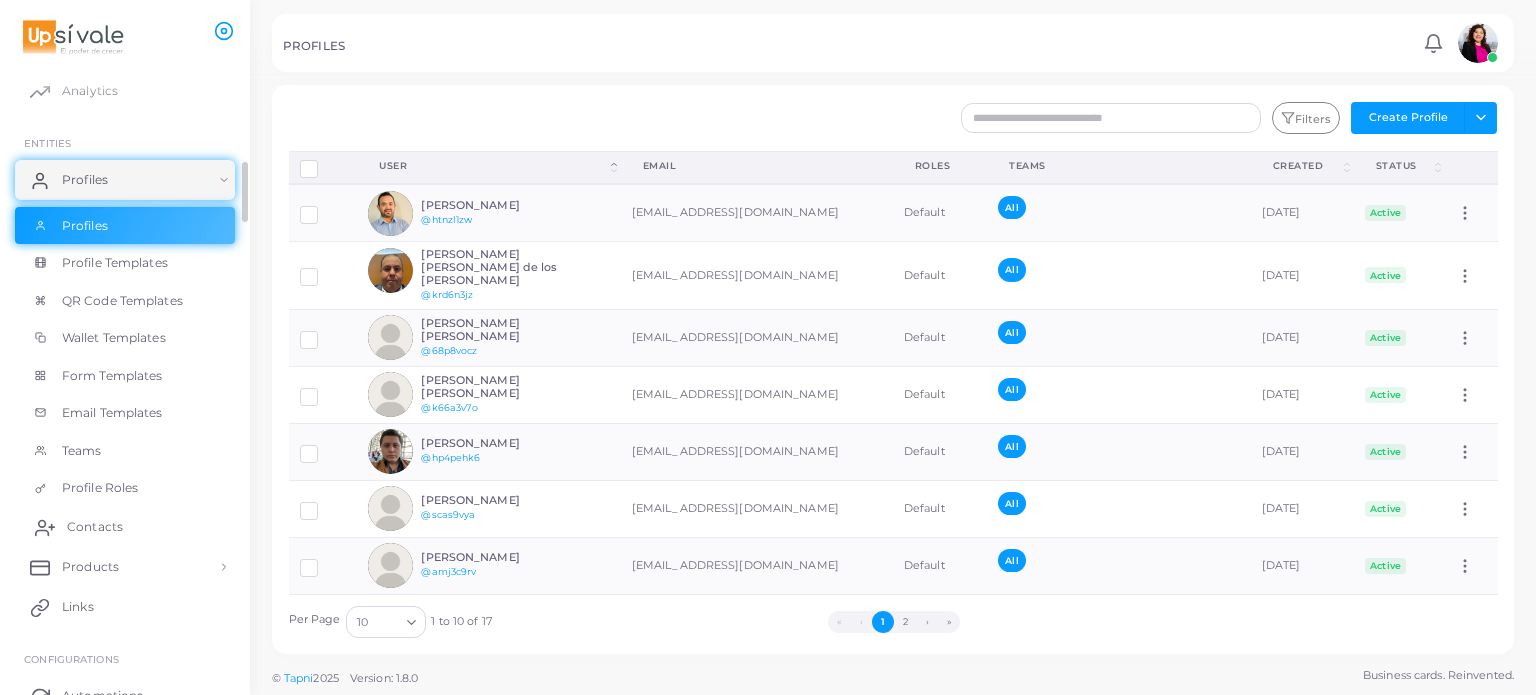 click on "Contacts" at bounding box center (125, 527) 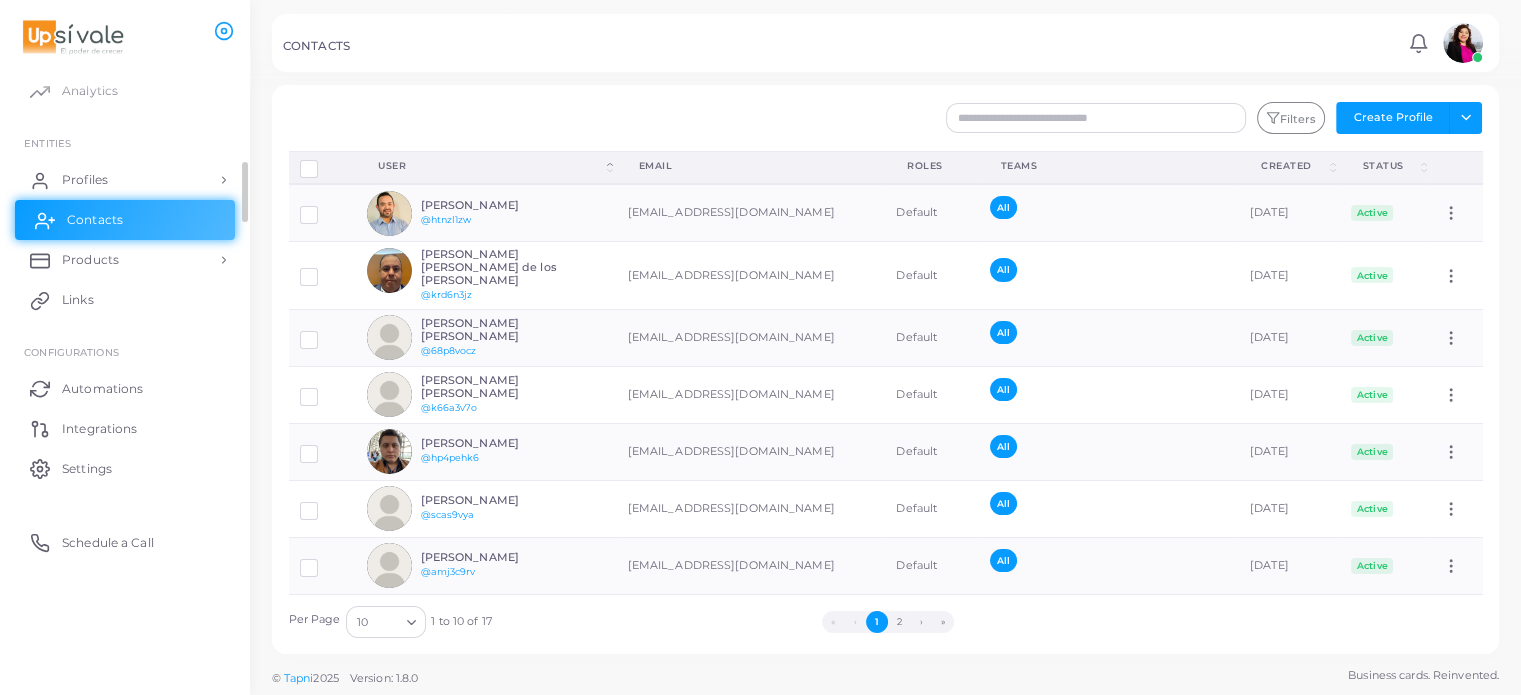 scroll, scrollTop: 36, scrollLeft: 0, axis: vertical 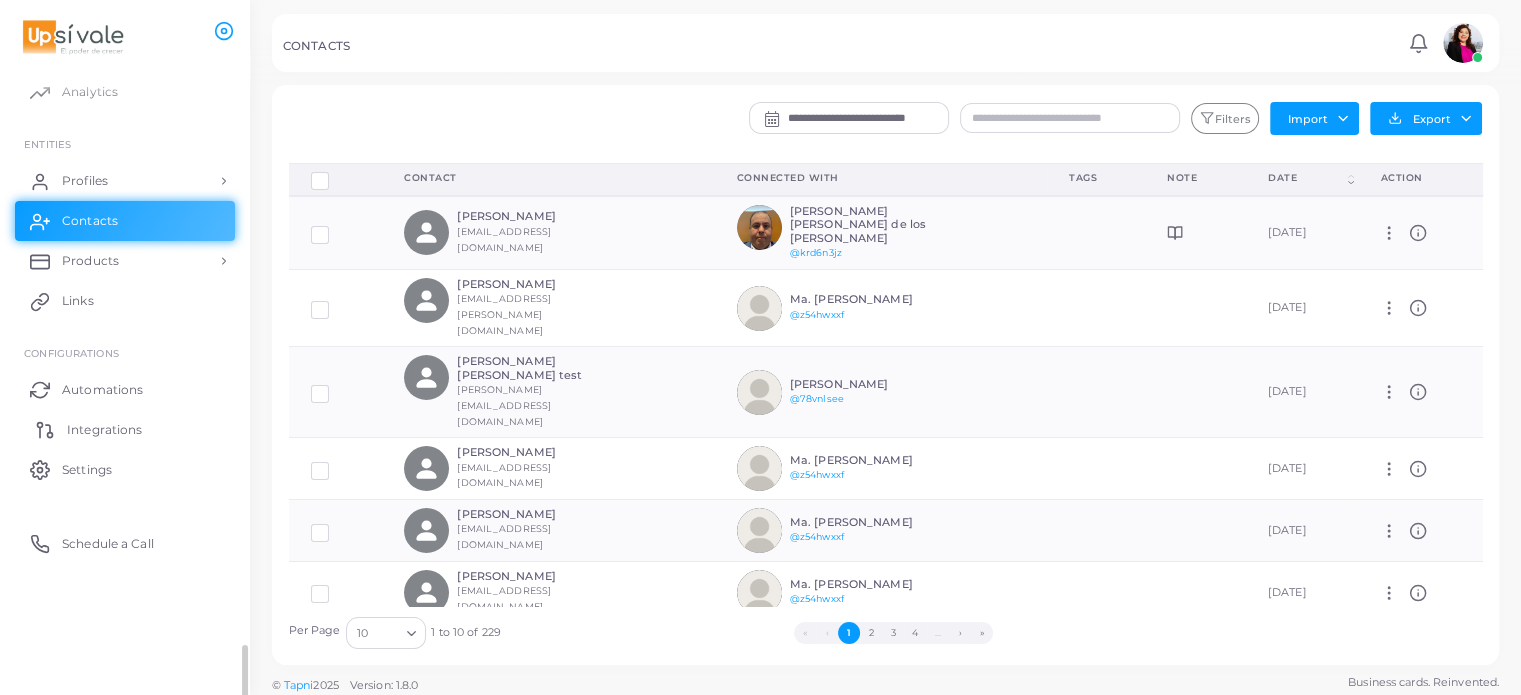 click on "Integrations" at bounding box center [104, 430] 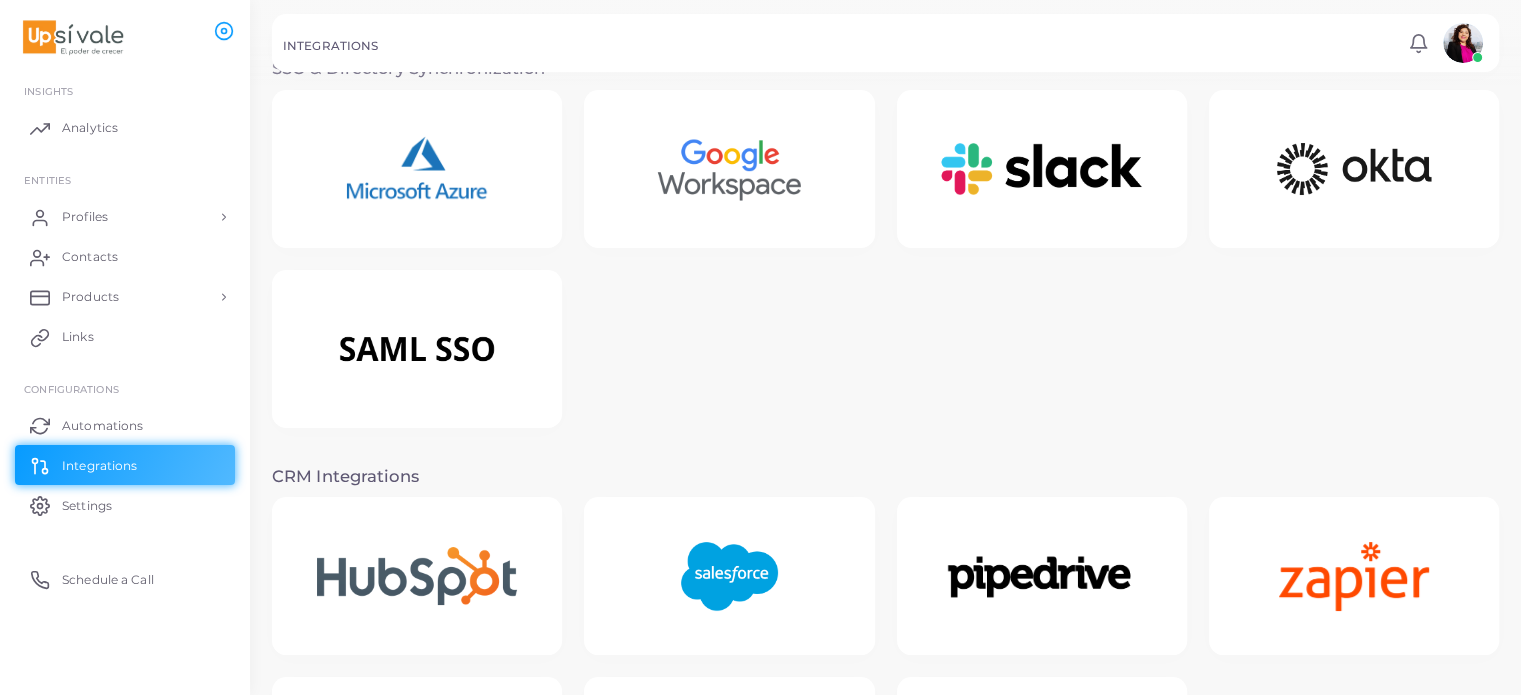 scroll, scrollTop: 0, scrollLeft: 0, axis: both 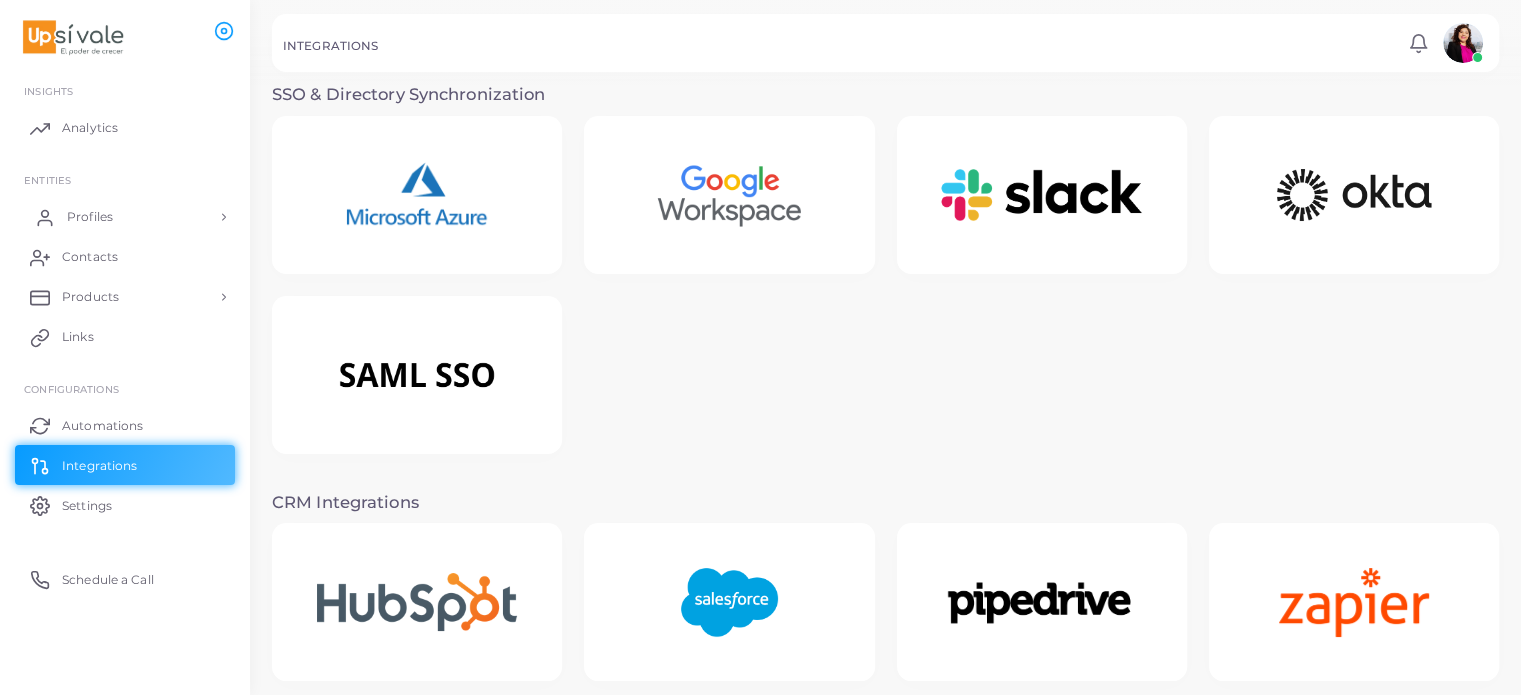 click on "Profiles" at bounding box center [125, 217] 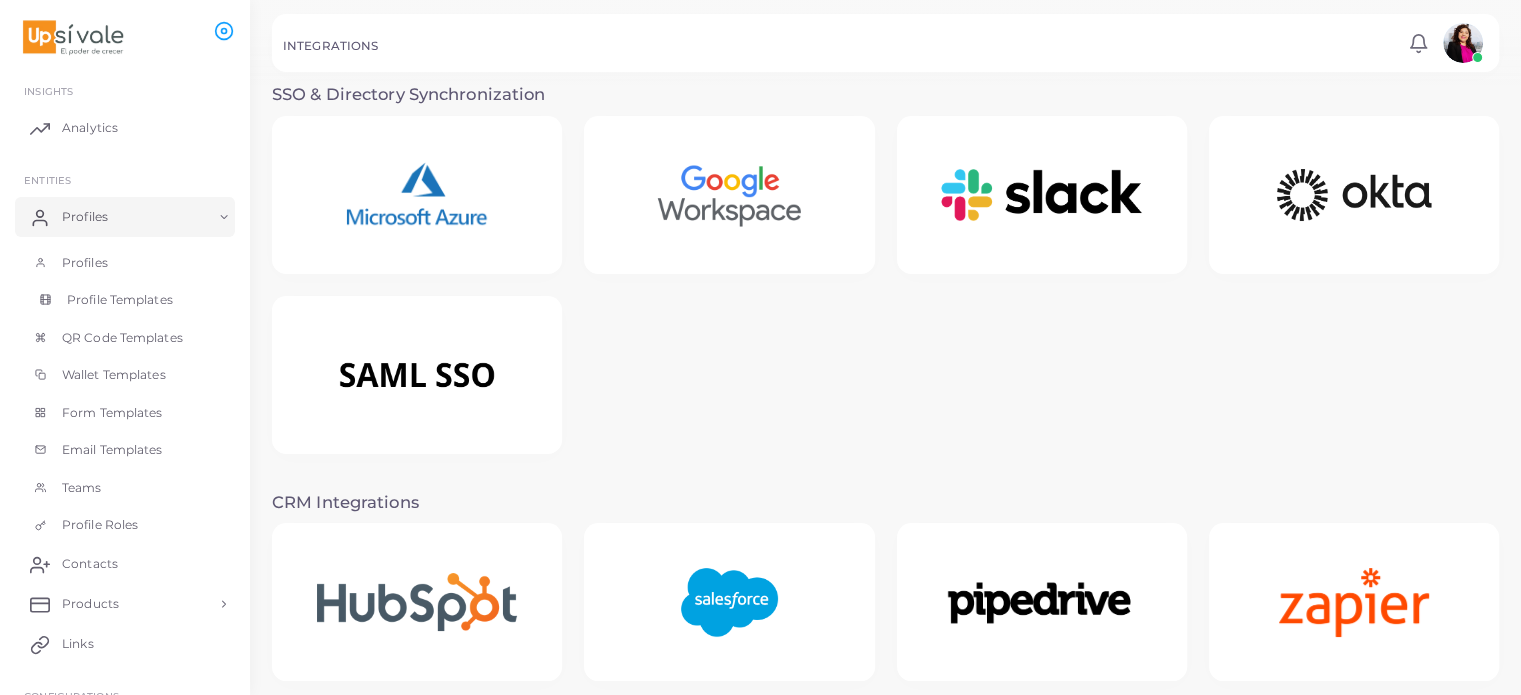click on "Profile Templates" at bounding box center (120, 300) 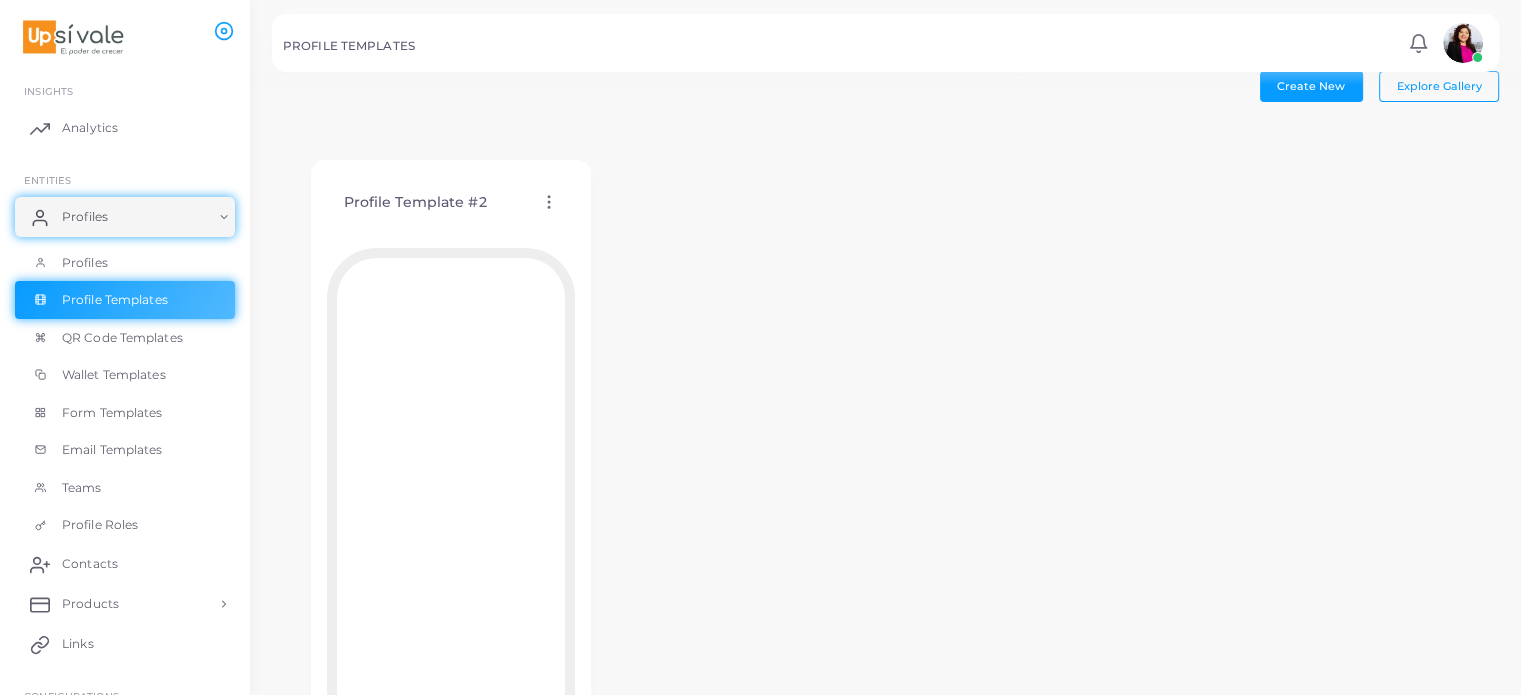 scroll, scrollTop: 12, scrollLeft: 0, axis: vertical 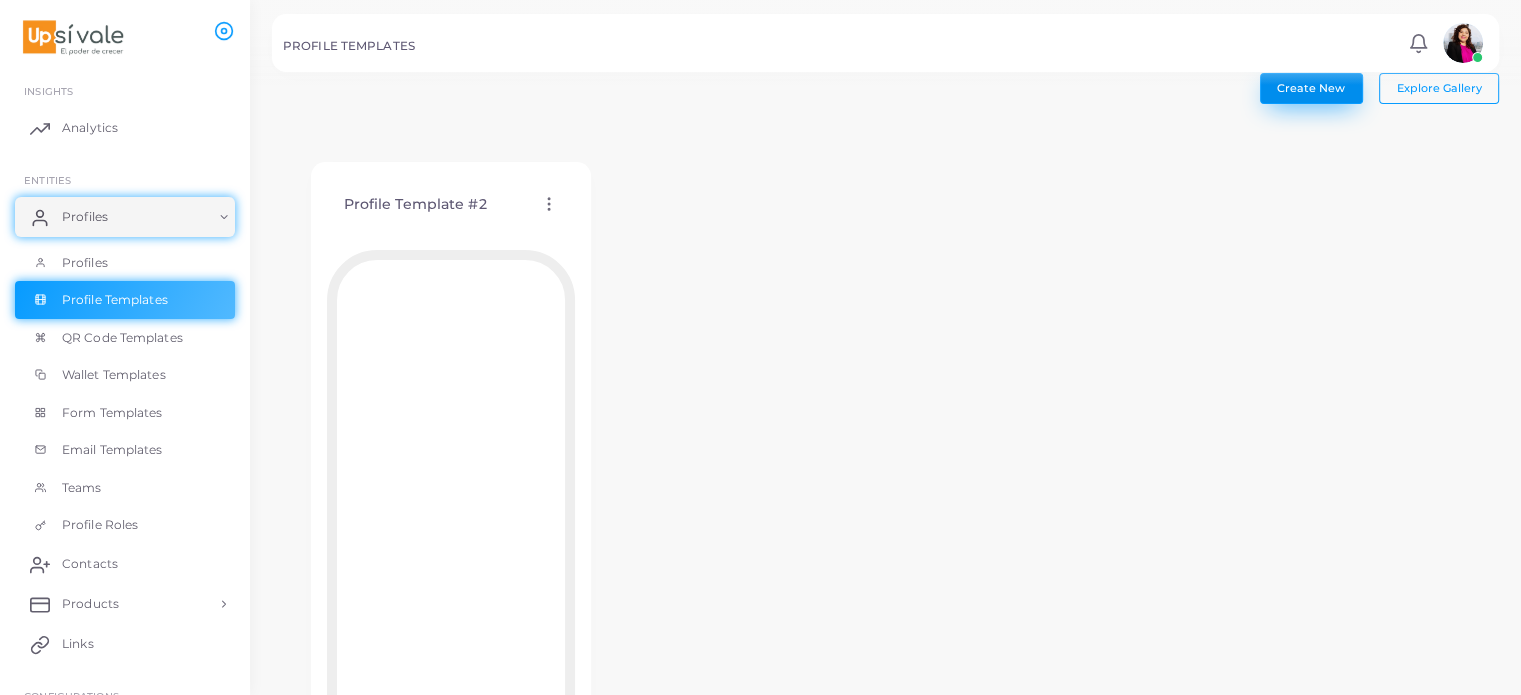 click on "Create New" at bounding box center [1311, 88] 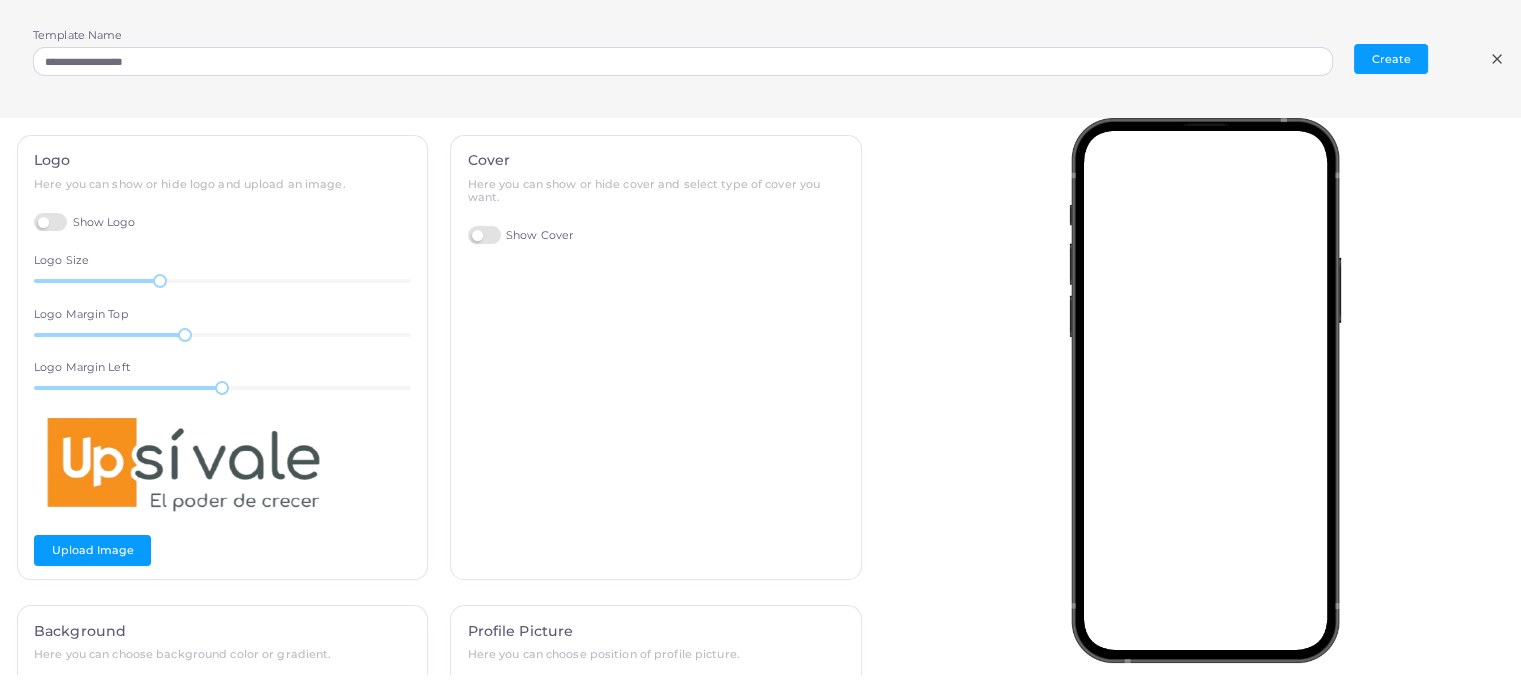 click 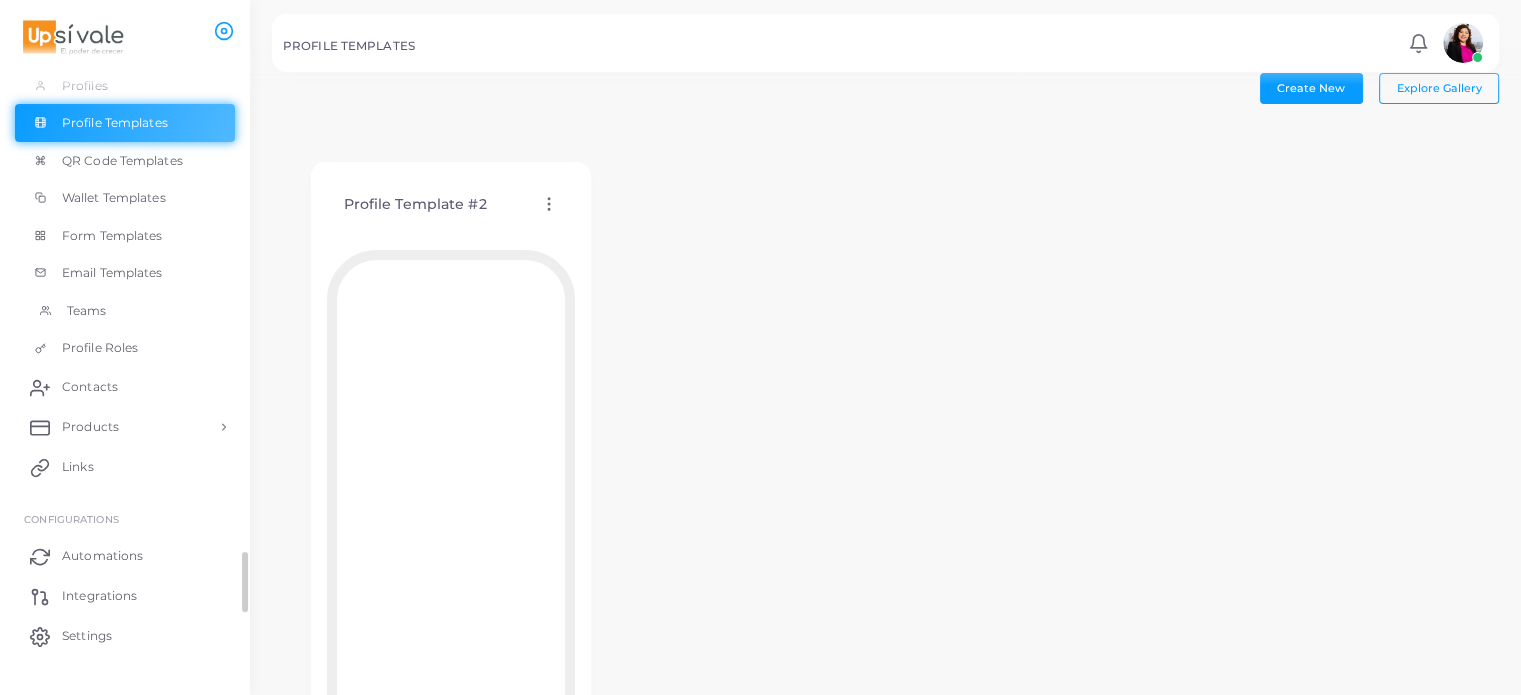 scroll, scrollTop: 180, scrollLeft: 0, axis: vertical 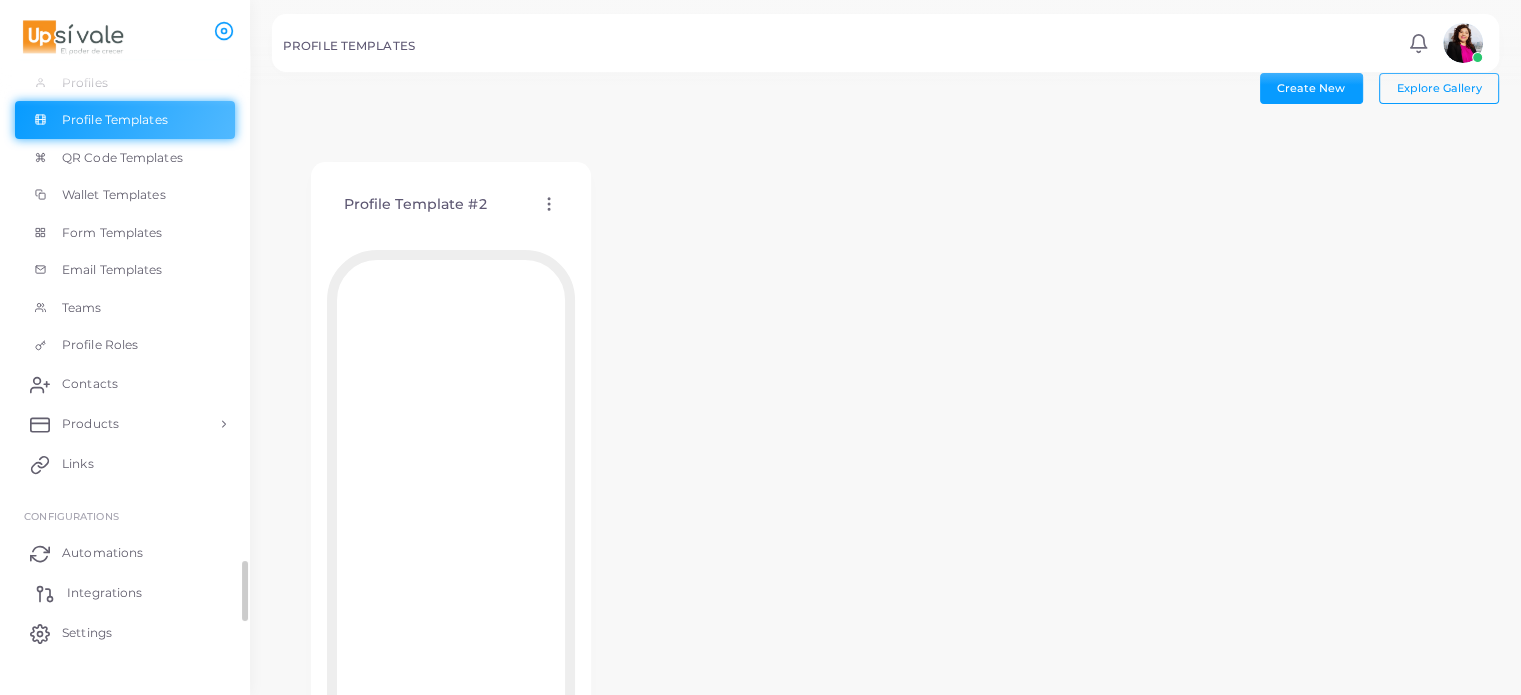 click on "Integrations" at bounding box center [104, 593] 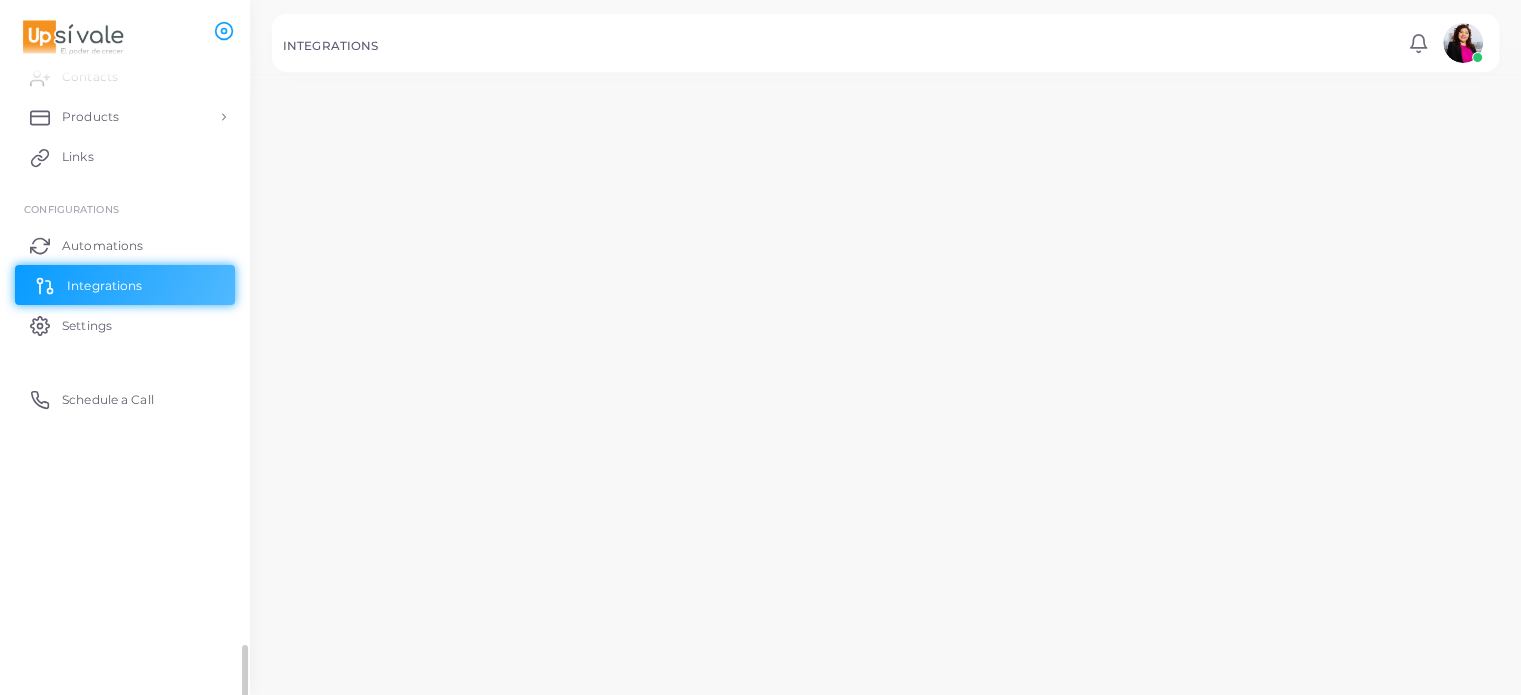 scroll, scrollTop: 0, scrollLeft: 0, axis: both 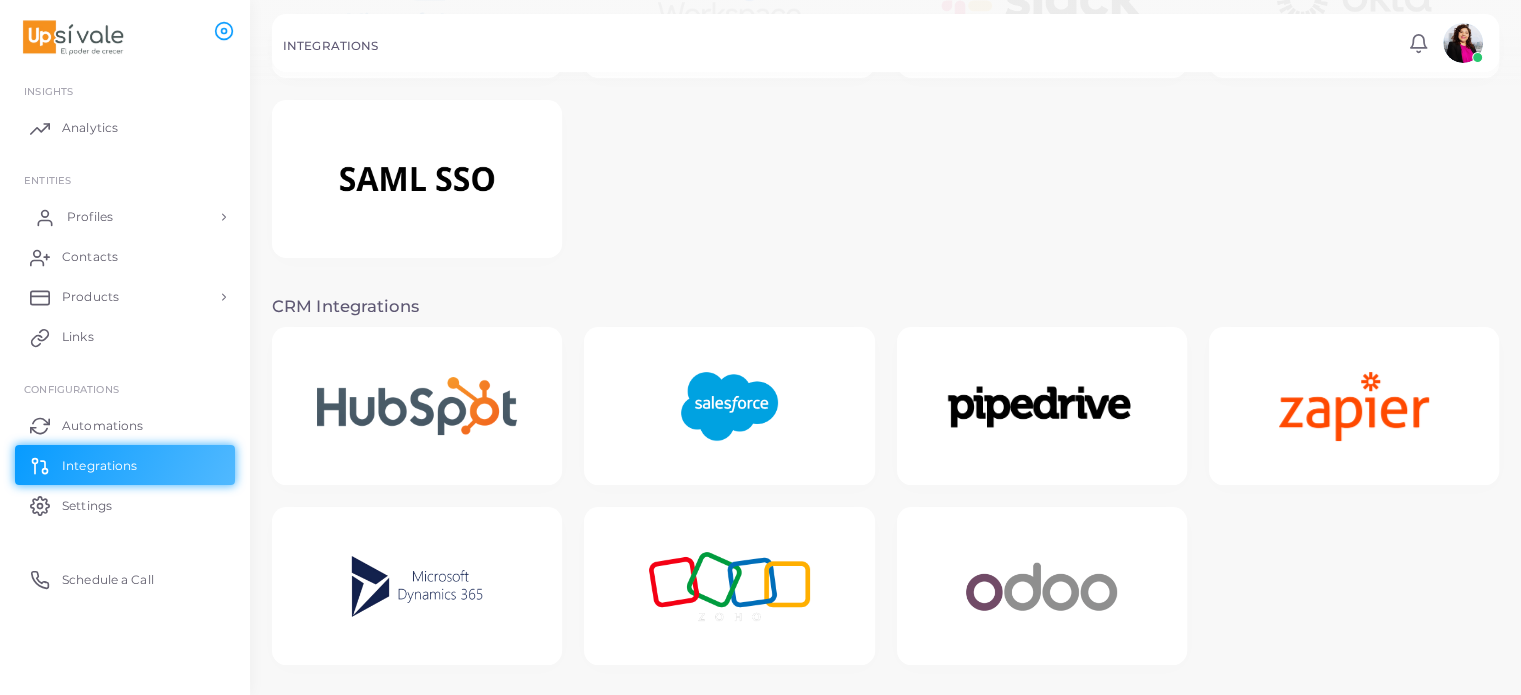 click on "Profiles" at bounding box center (125, 217) 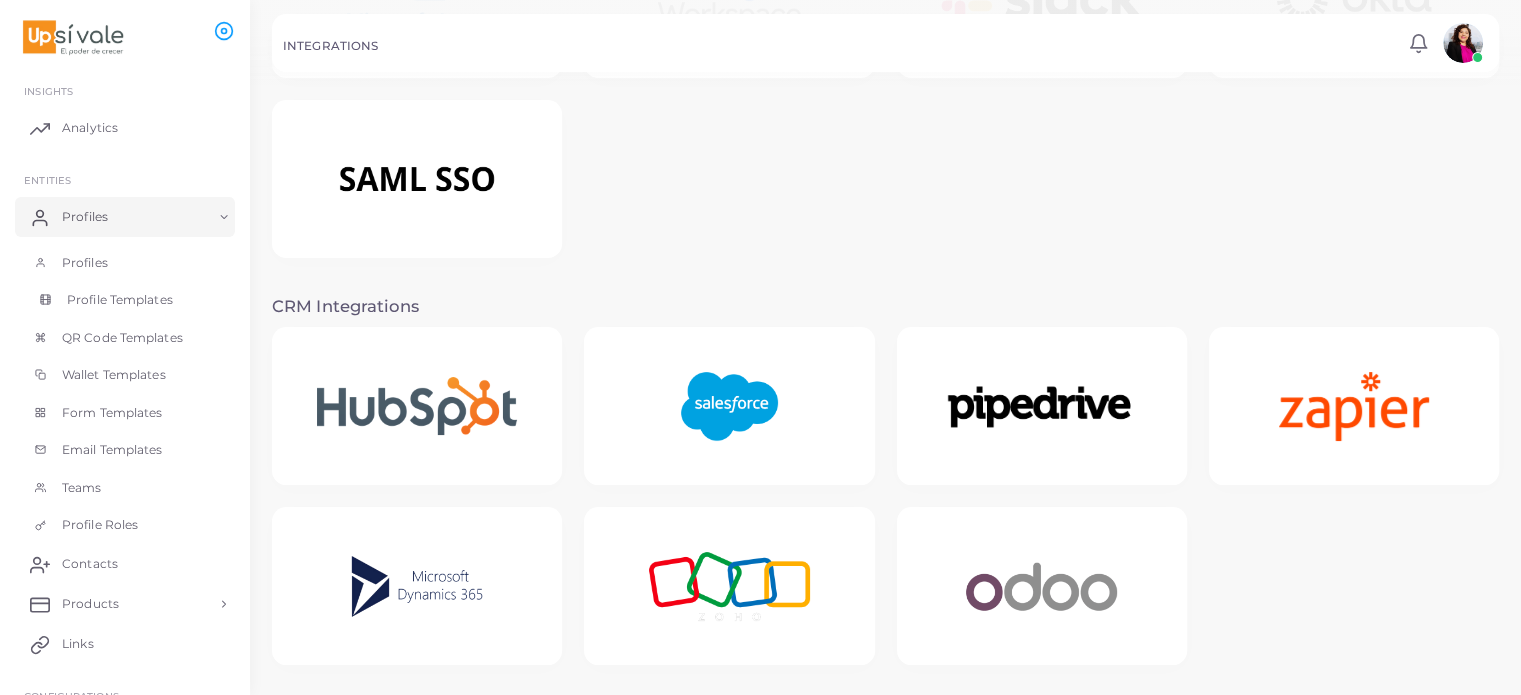 click on "Profile Templates" at bounding box center [120, 300] 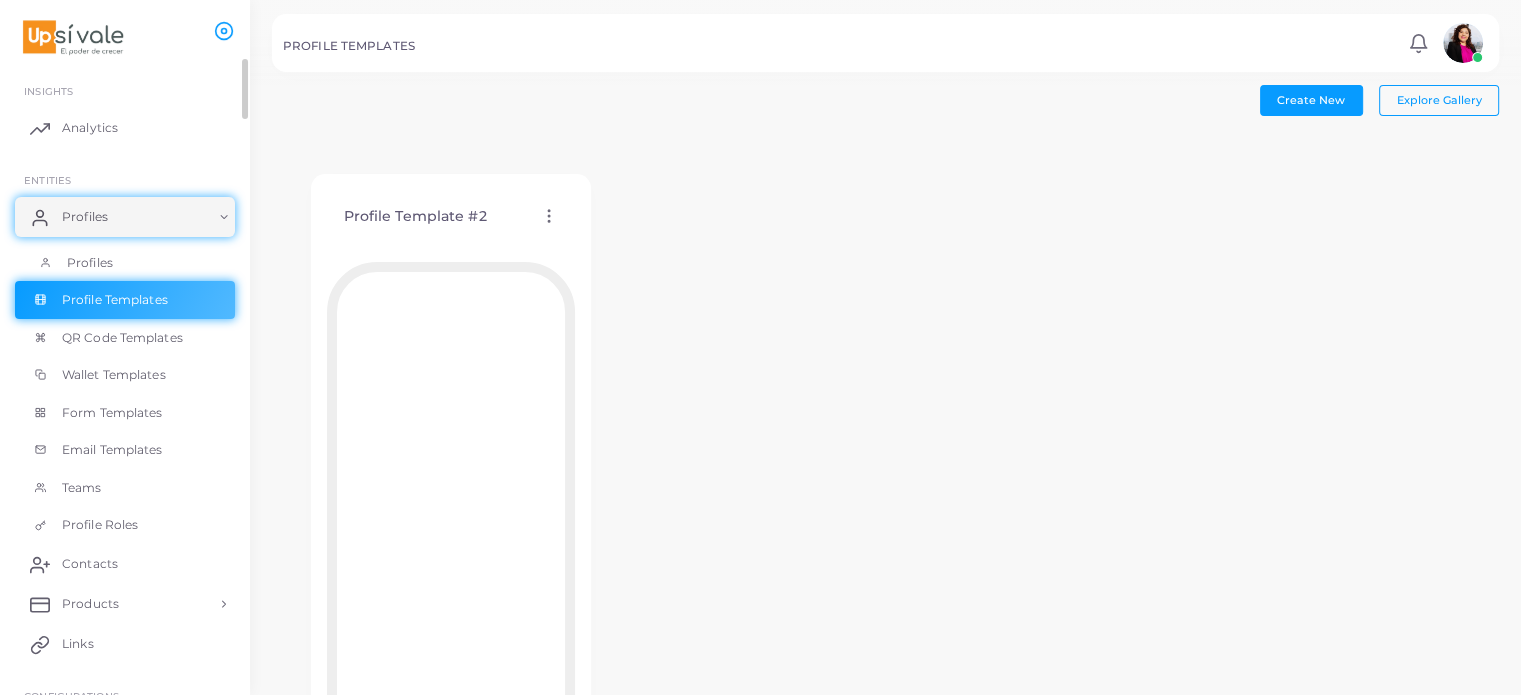 click on "Profiles" at bounding box center (125, 263) 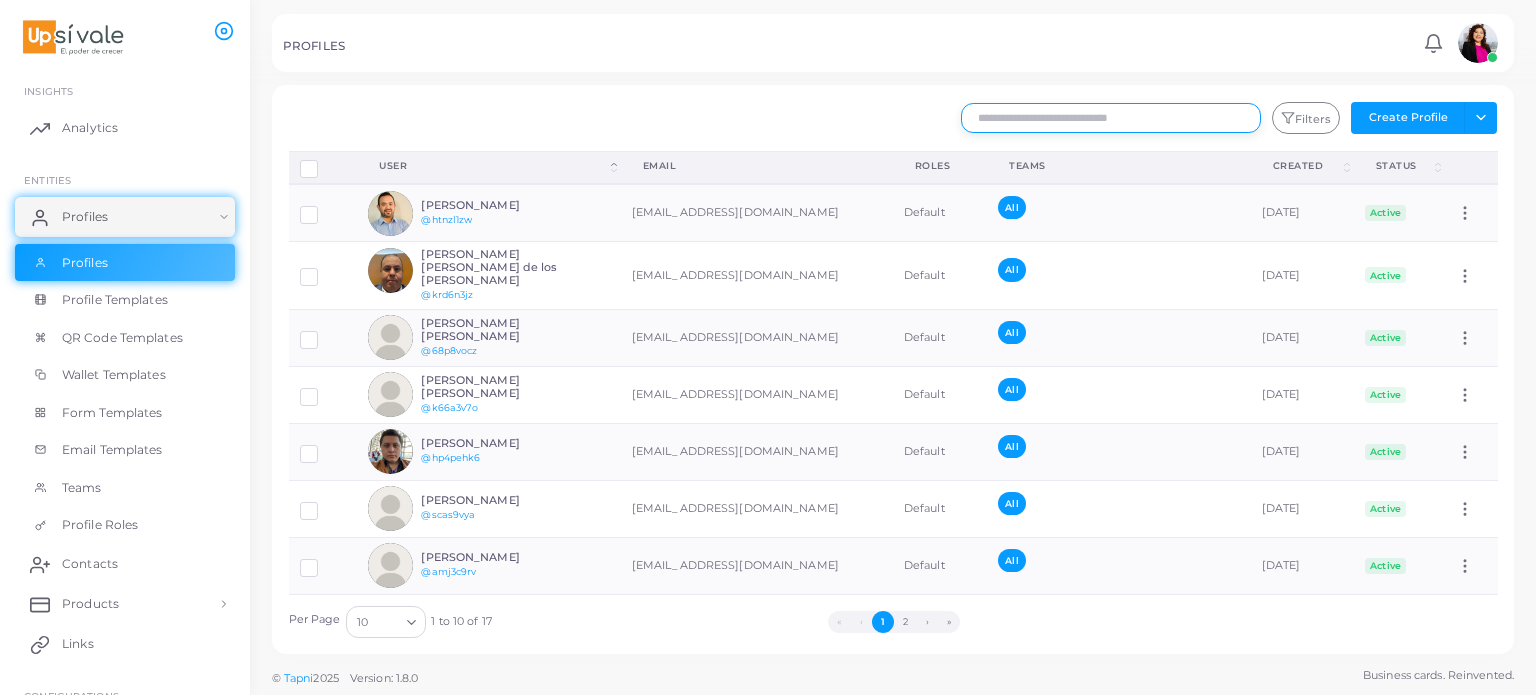 click at bounding box center [1111, 118] 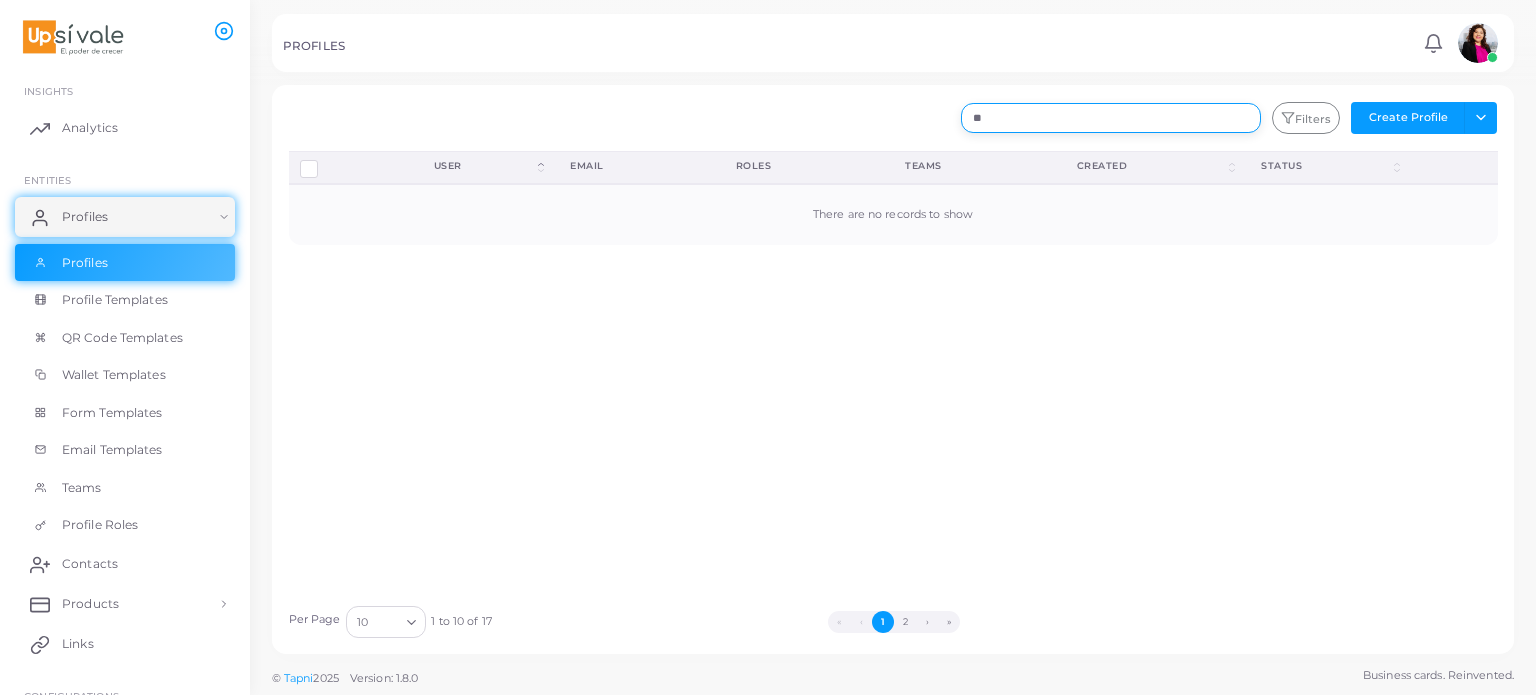 type on "*" 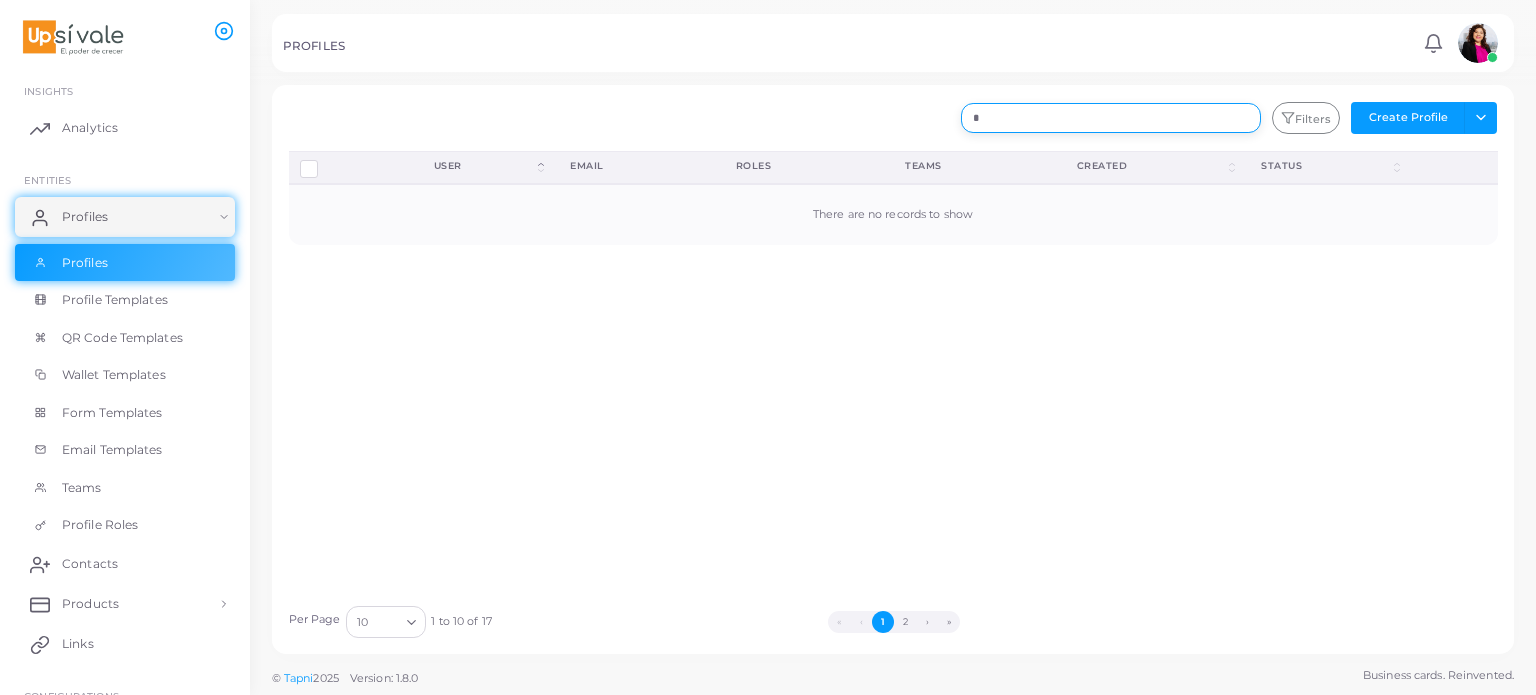 type 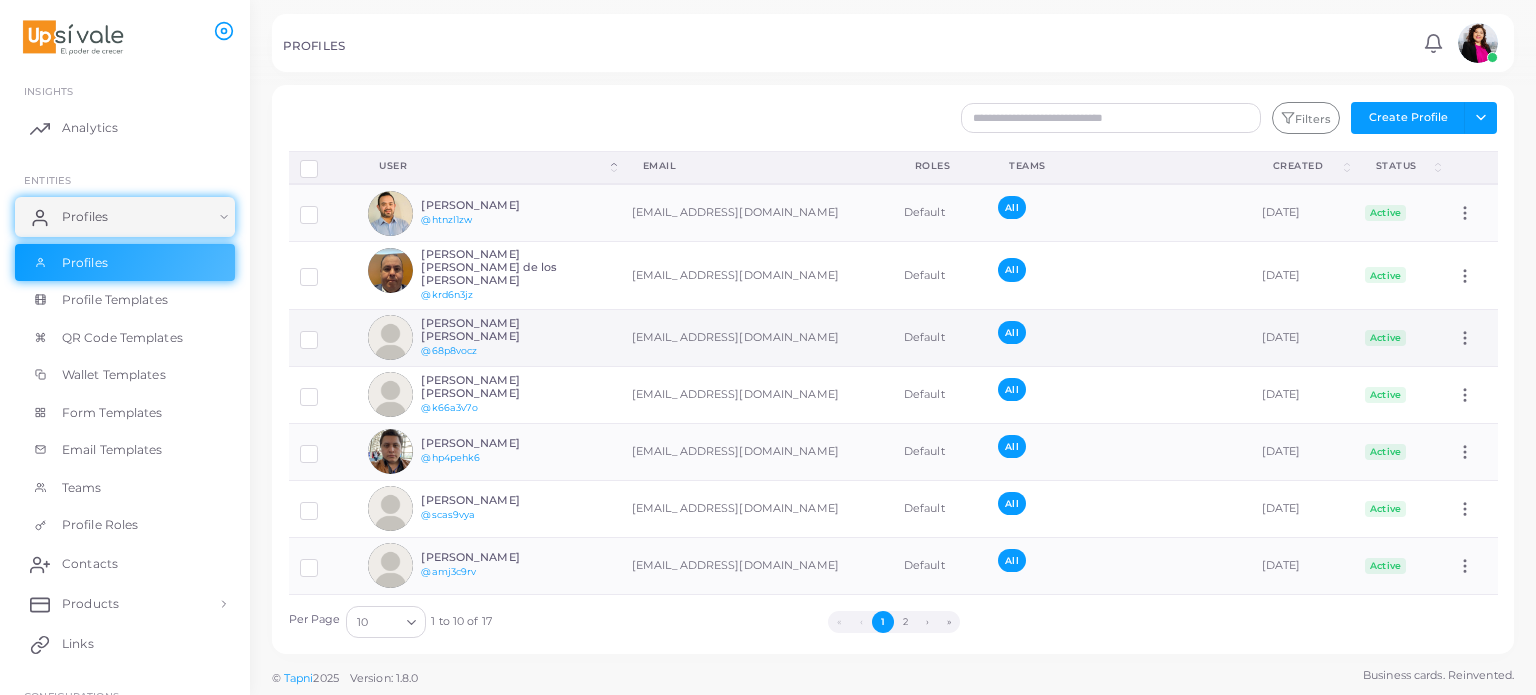 click on "[EMAIL_ADDRESS][DOMAIN_NAME]" at bounding box center [757, 337] 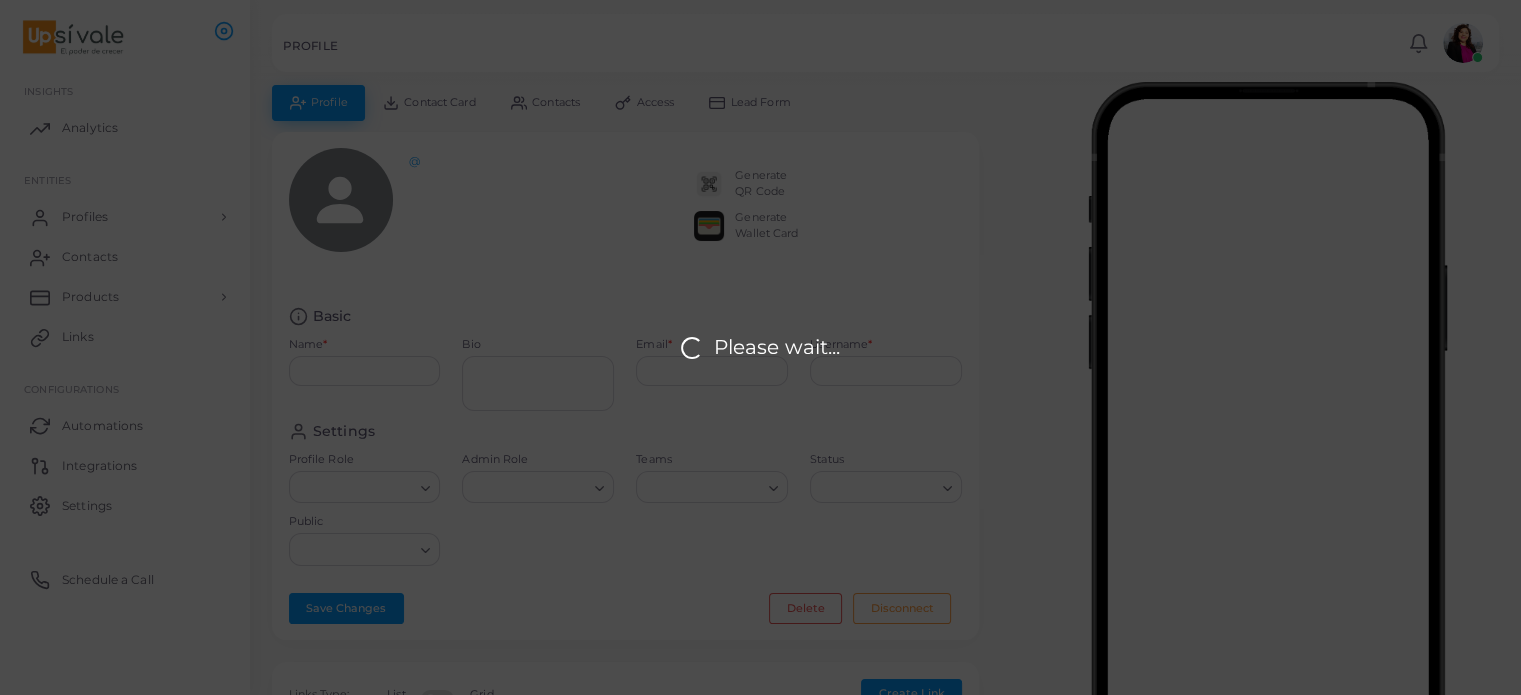 type on "**********" 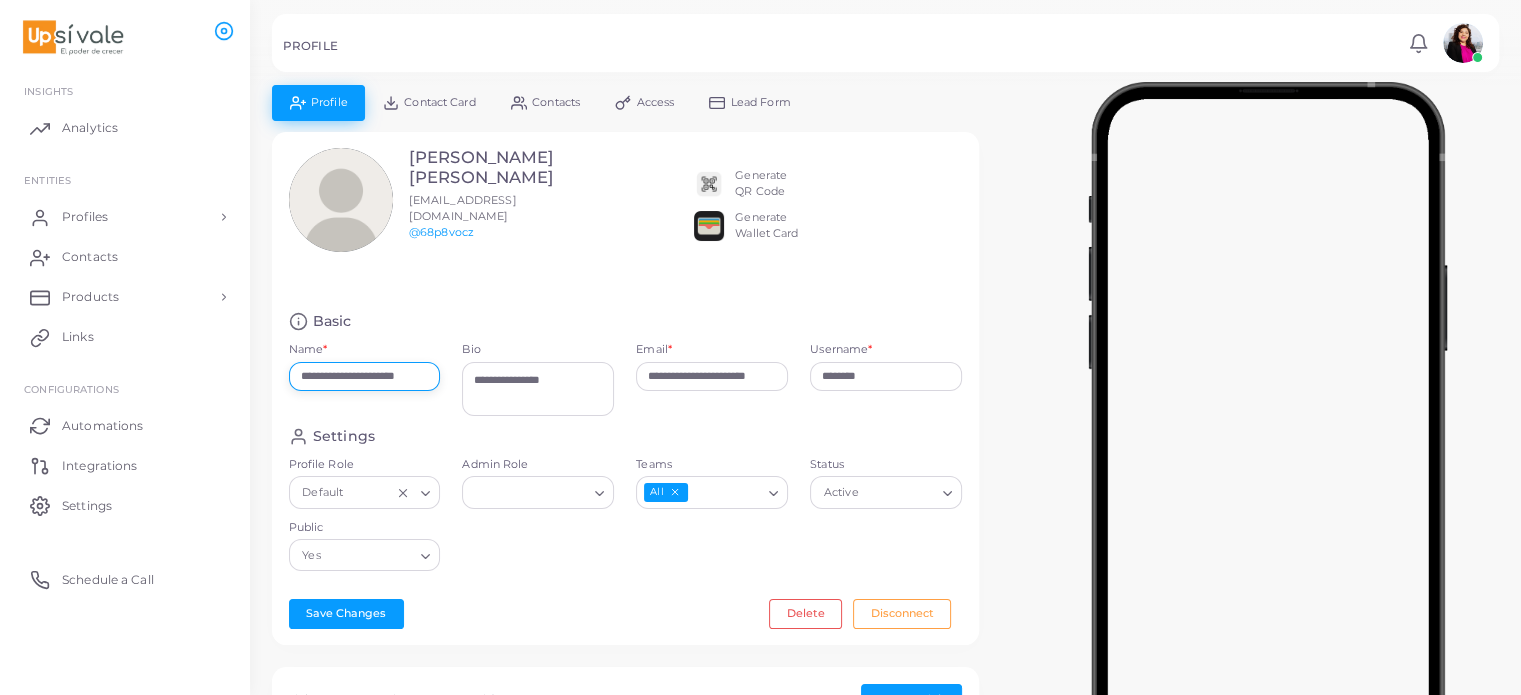 click on "**********" at bounding box center (365, 377) 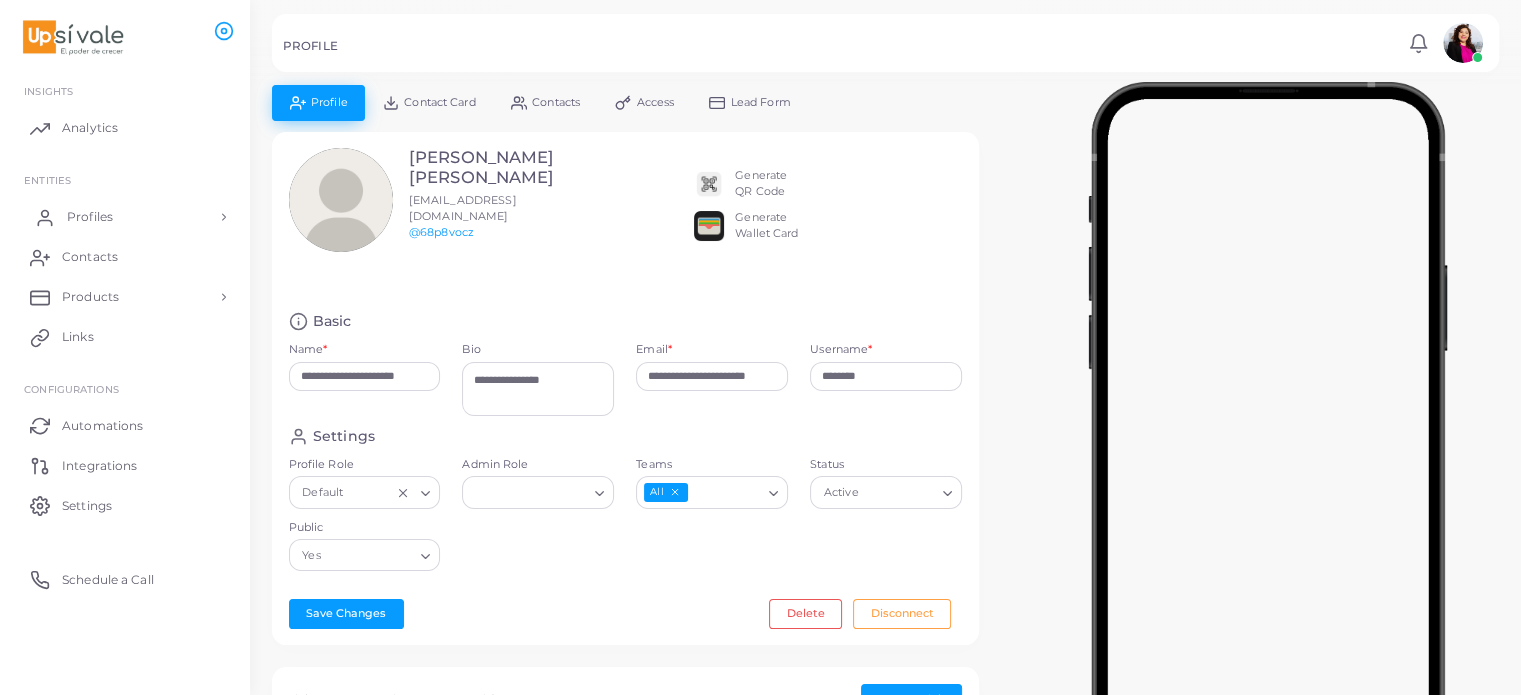 click on "Profiles" at bounding box center [125, 217] 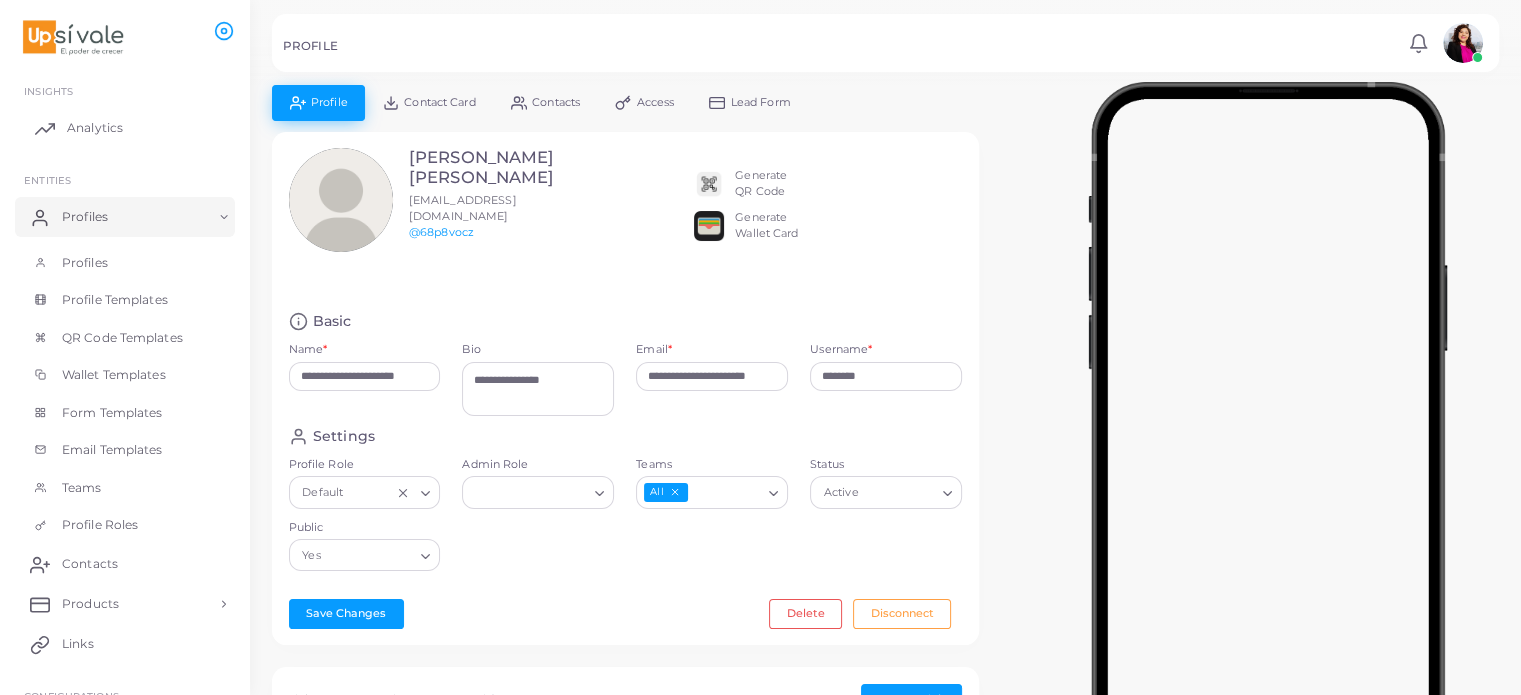 click on "Analytics" at bounding box center [125, 128] 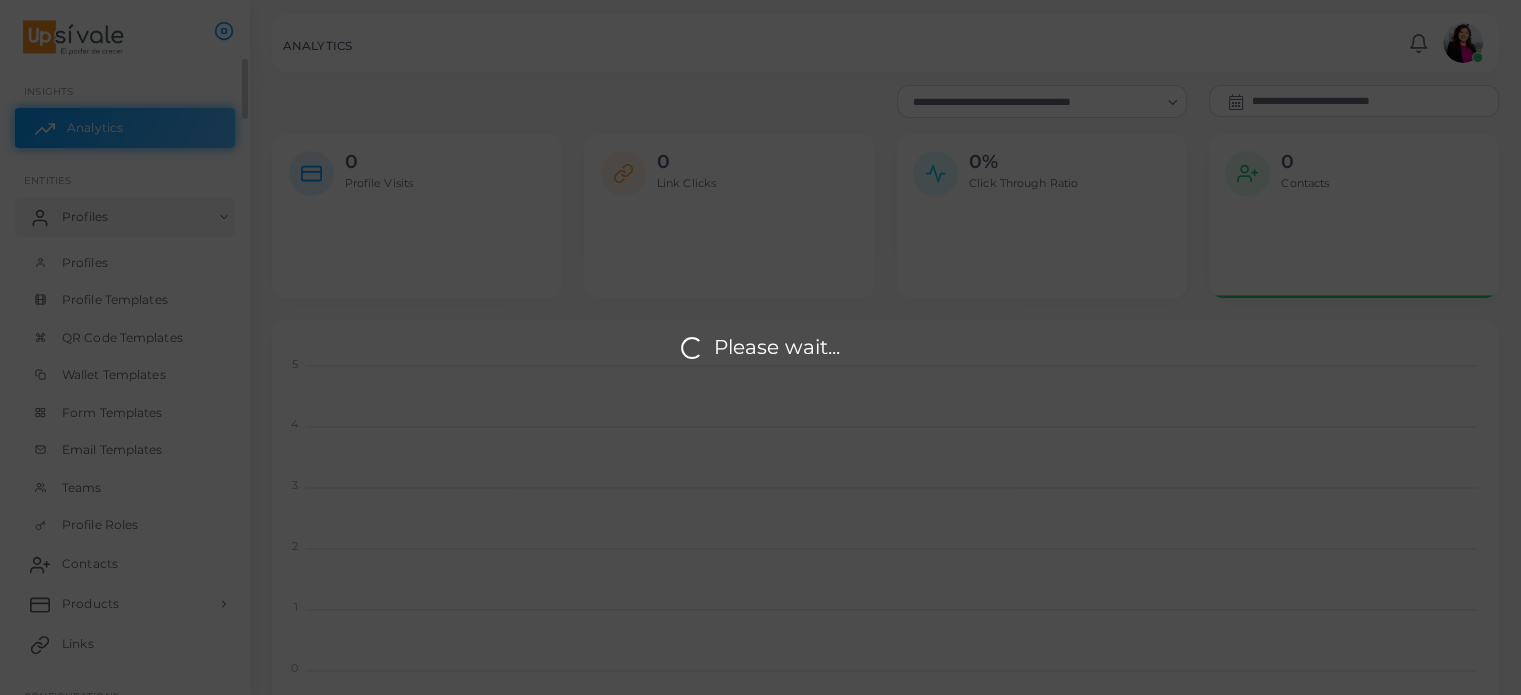 scroll, scrollTop: 16, scrollLeft: 16, axis: both 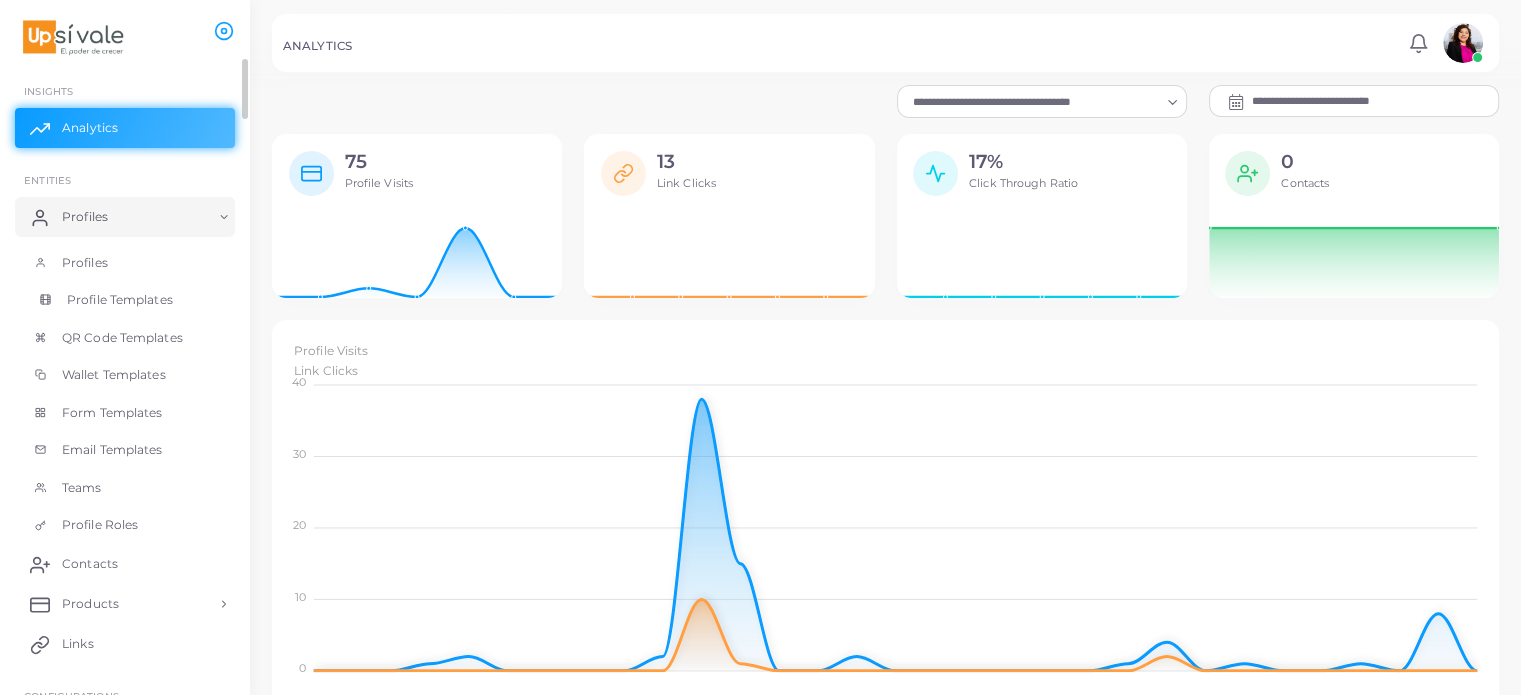 click on "Profile Templates" at bounding box center (120, 300) 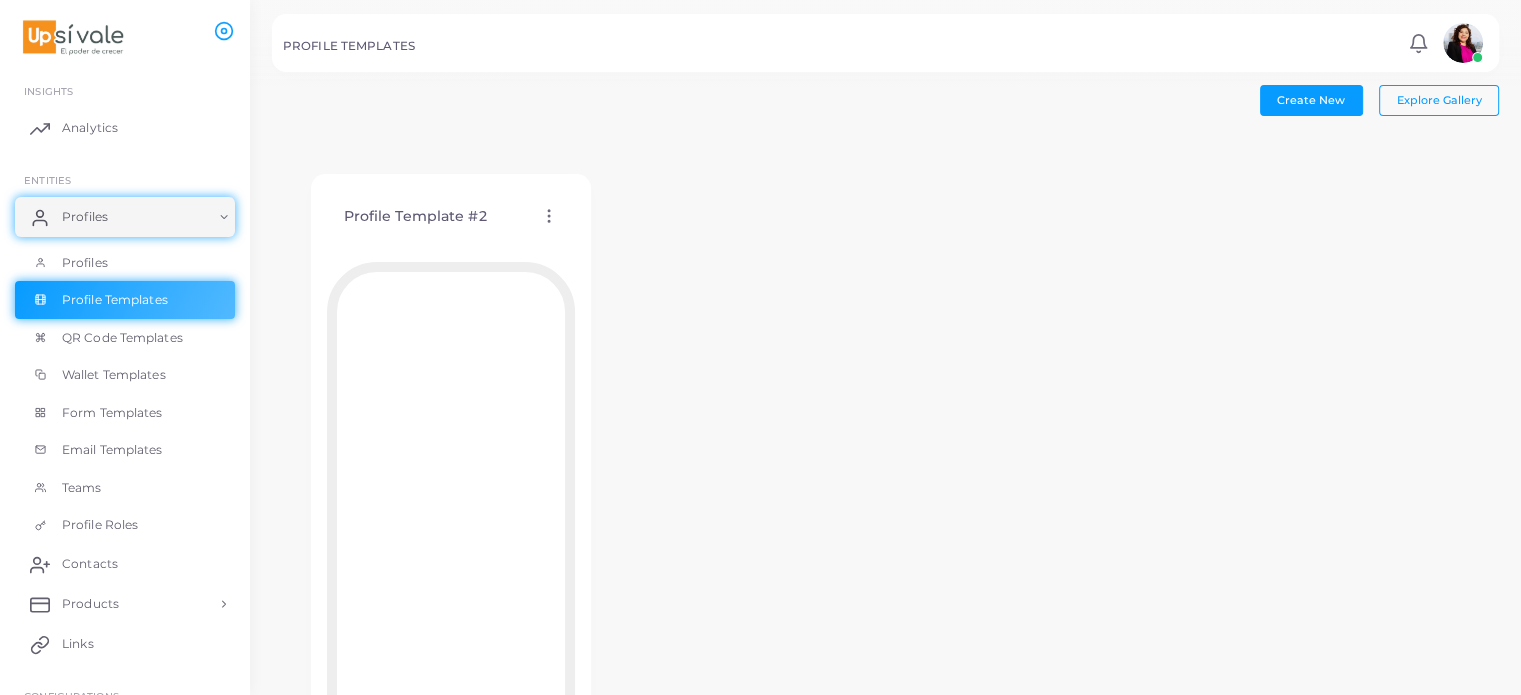click on "Profile Template #2  Edit Template Assign template Duplicate Template Delete Template Copy Template ID" at bounding box center [451, 216] 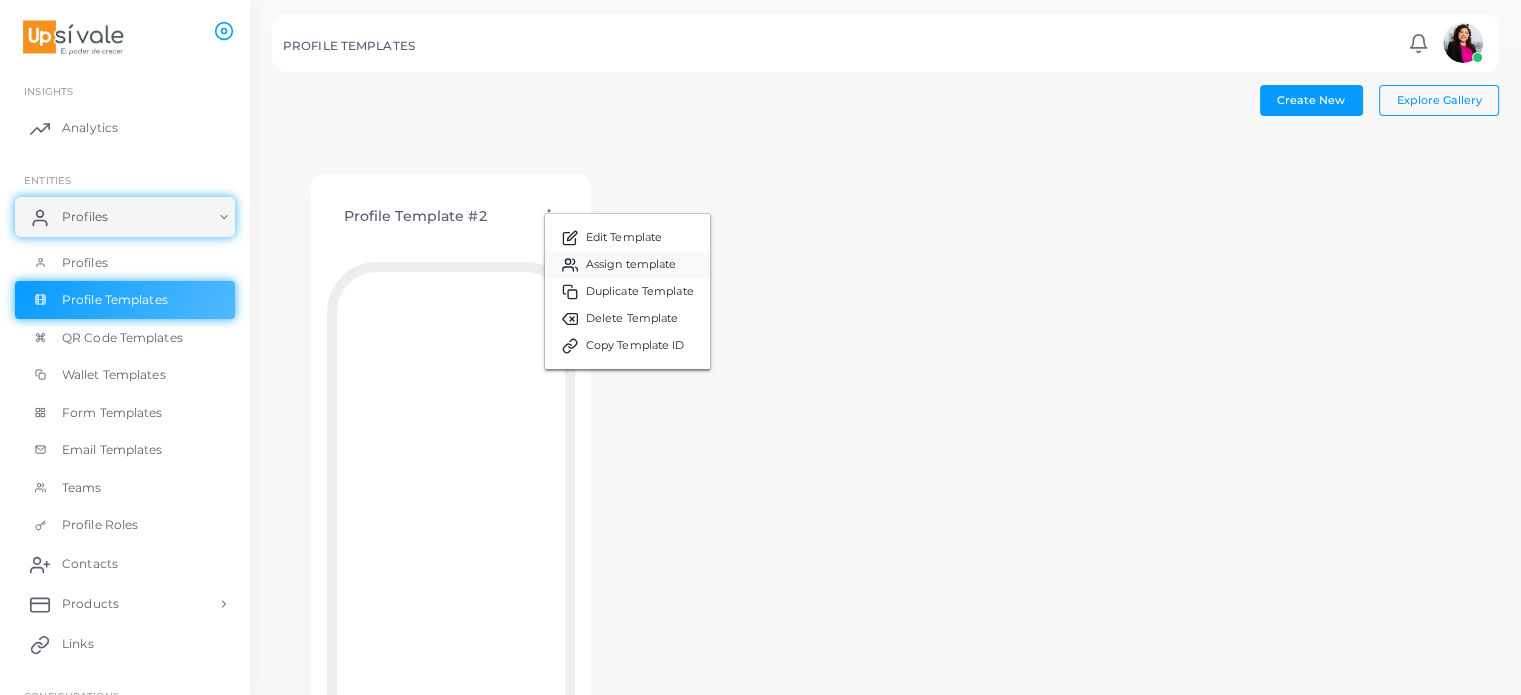 click on "Assign template" at bounding box center [631, 265] 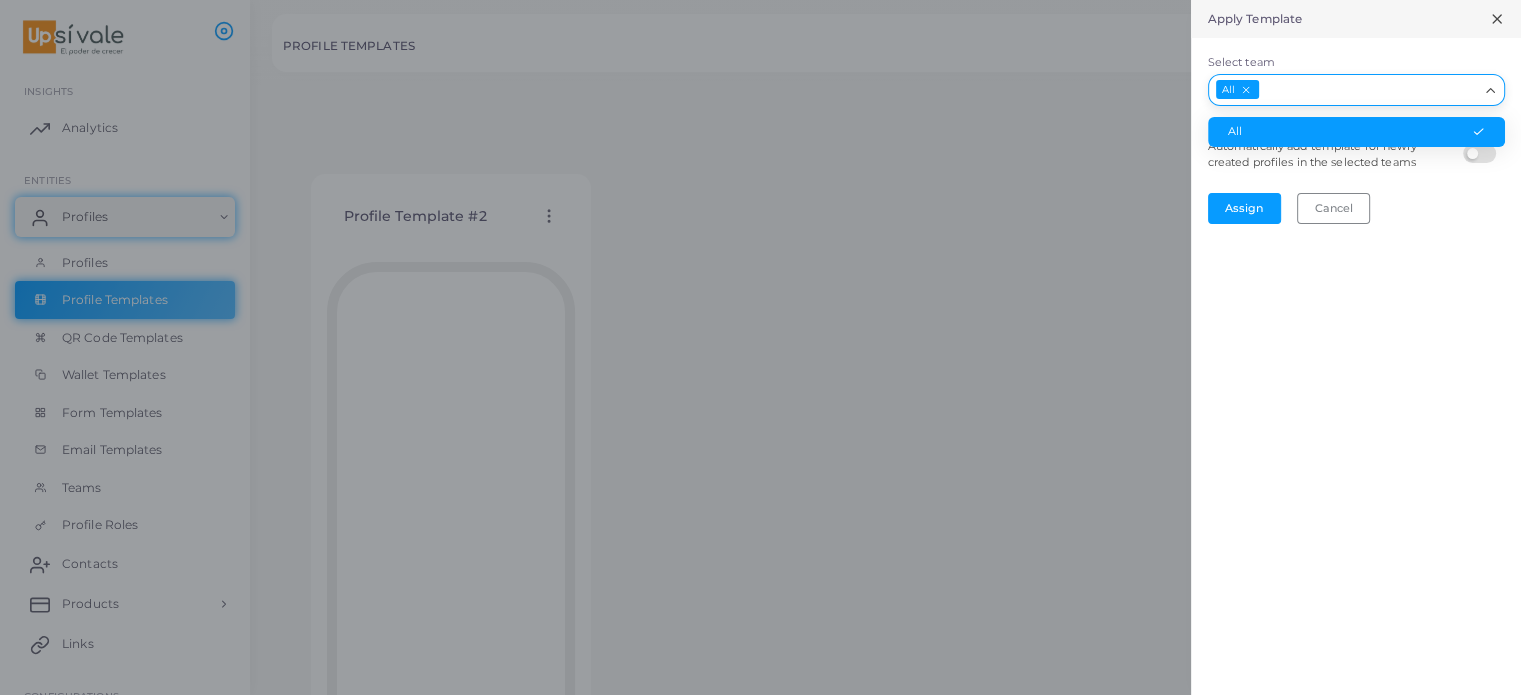 click on "Select team" at bounding box center (1369, 90) 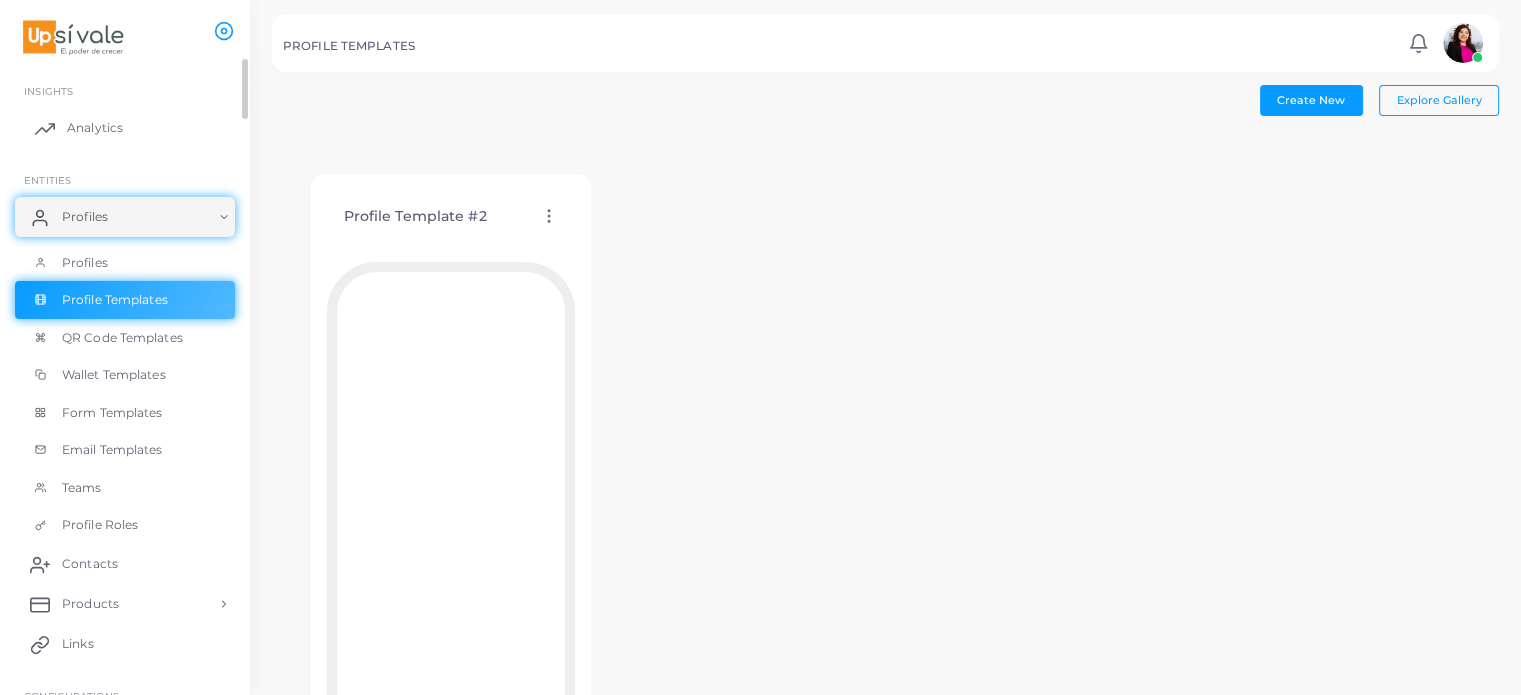 click on "Analytics" at bounding box center [95, 128] 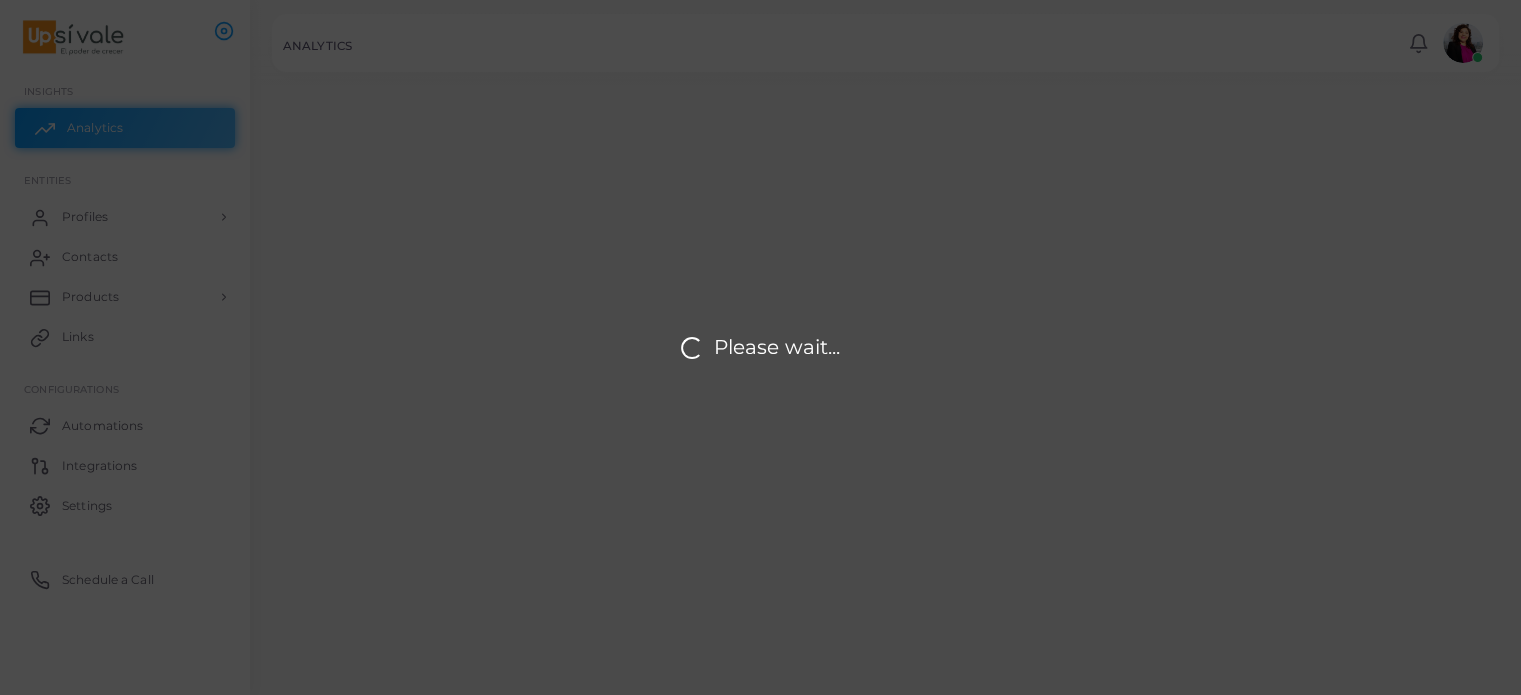 scroll, scrollTop: 16, scrollLeft: 16, axis: both 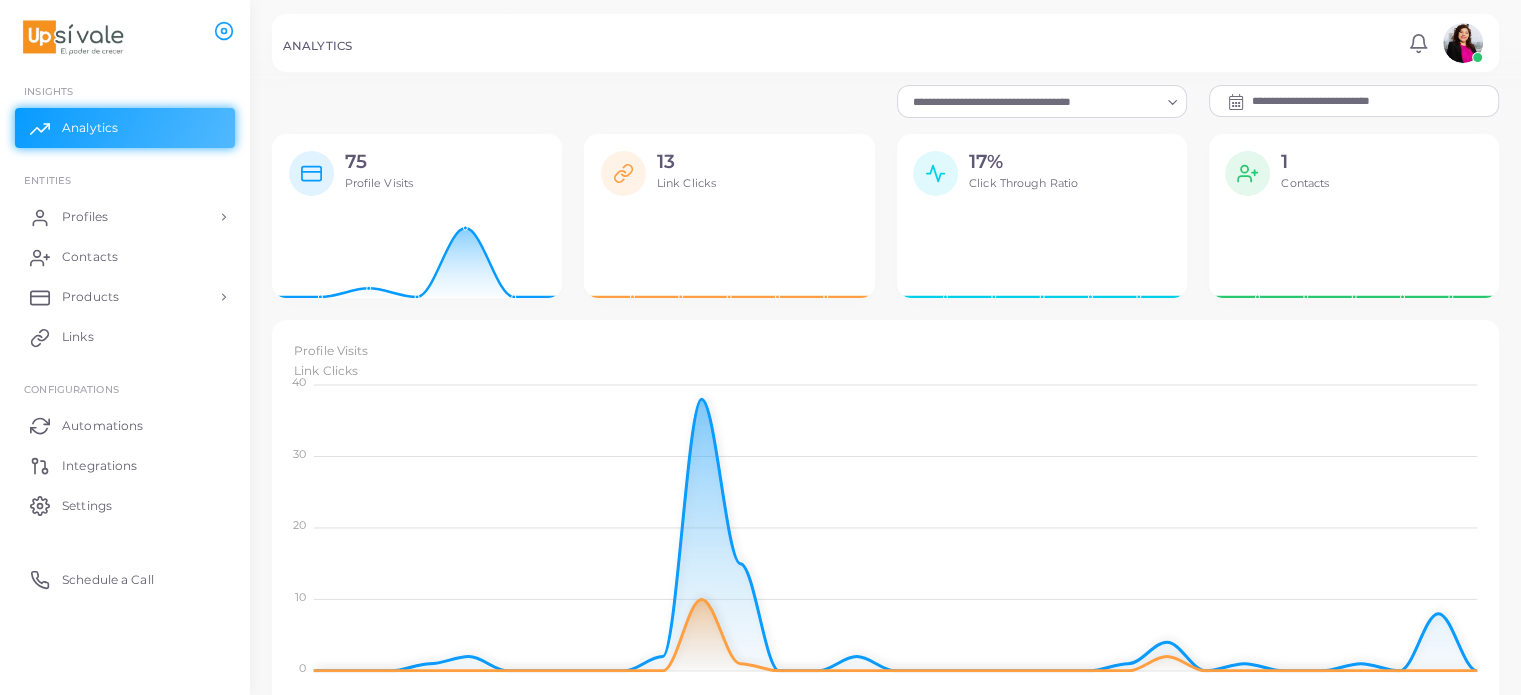 click on "**********" at bounding box center [1375, 101] 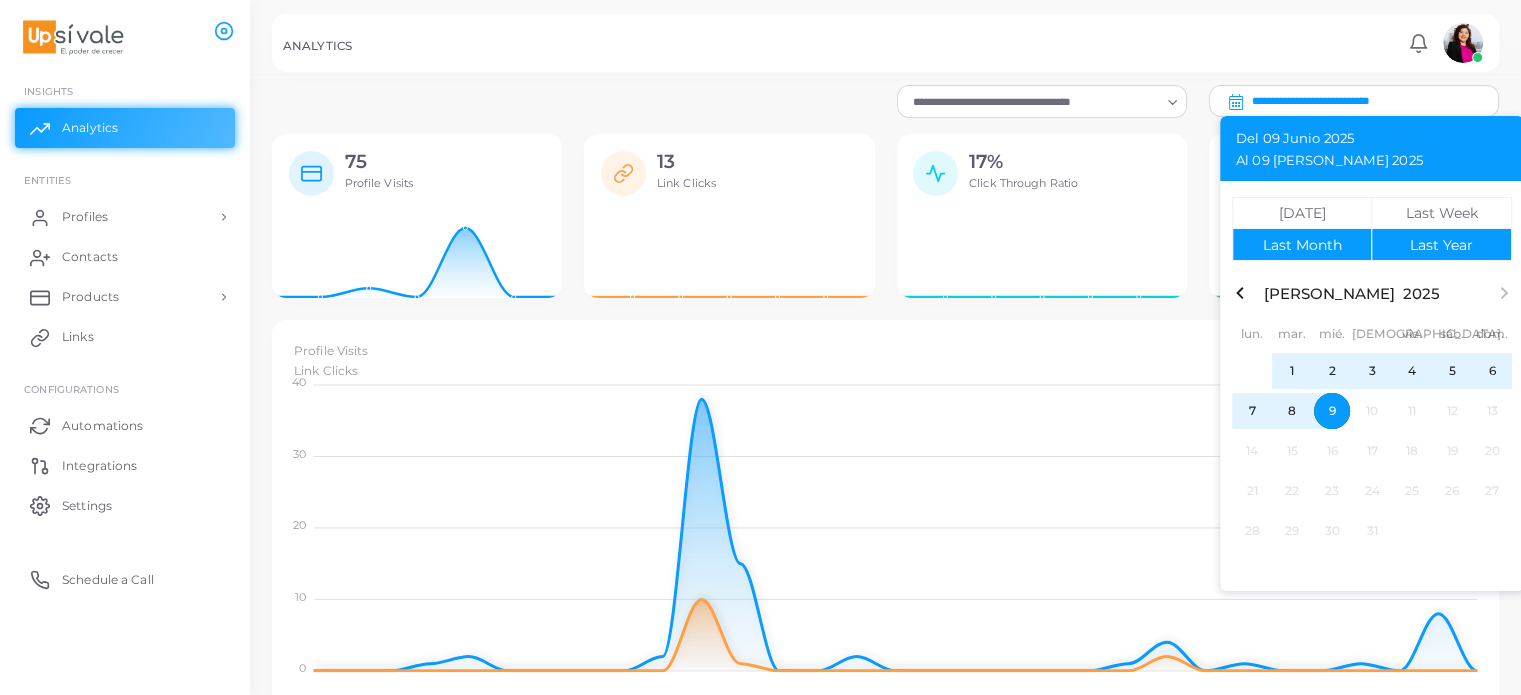 click on "Last Year" at bounding box center [1441, 245] 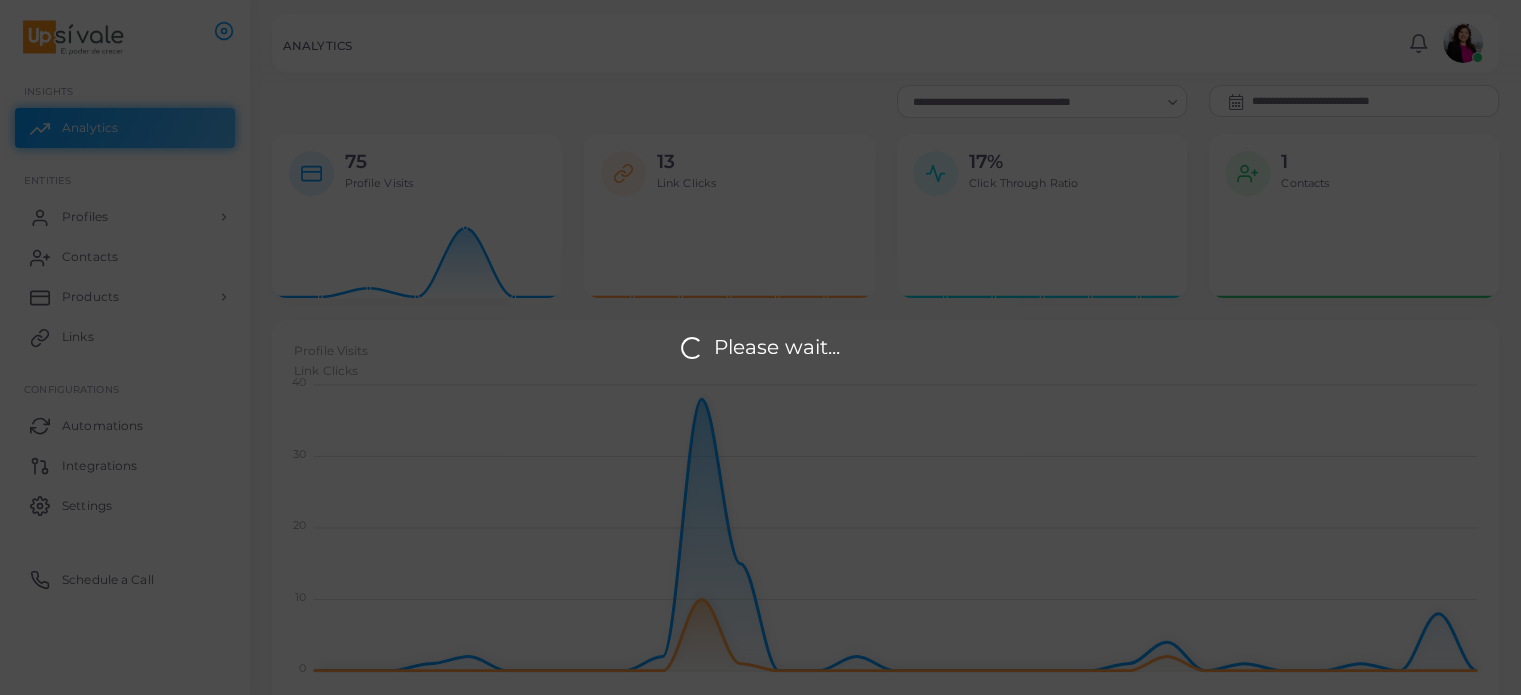 scroll, scrollTop: 16, scrollLeft: 16, axis: both 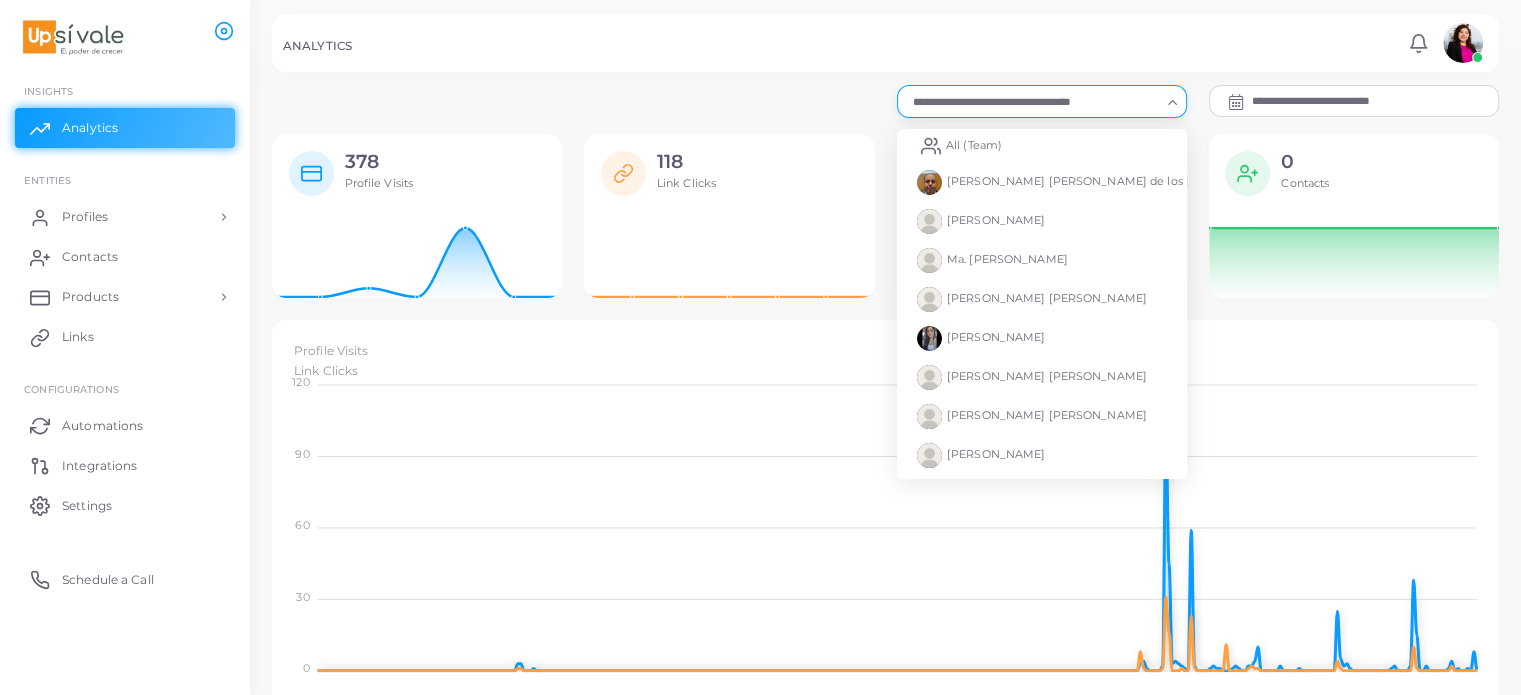 click at bounding box center [1033, 102] 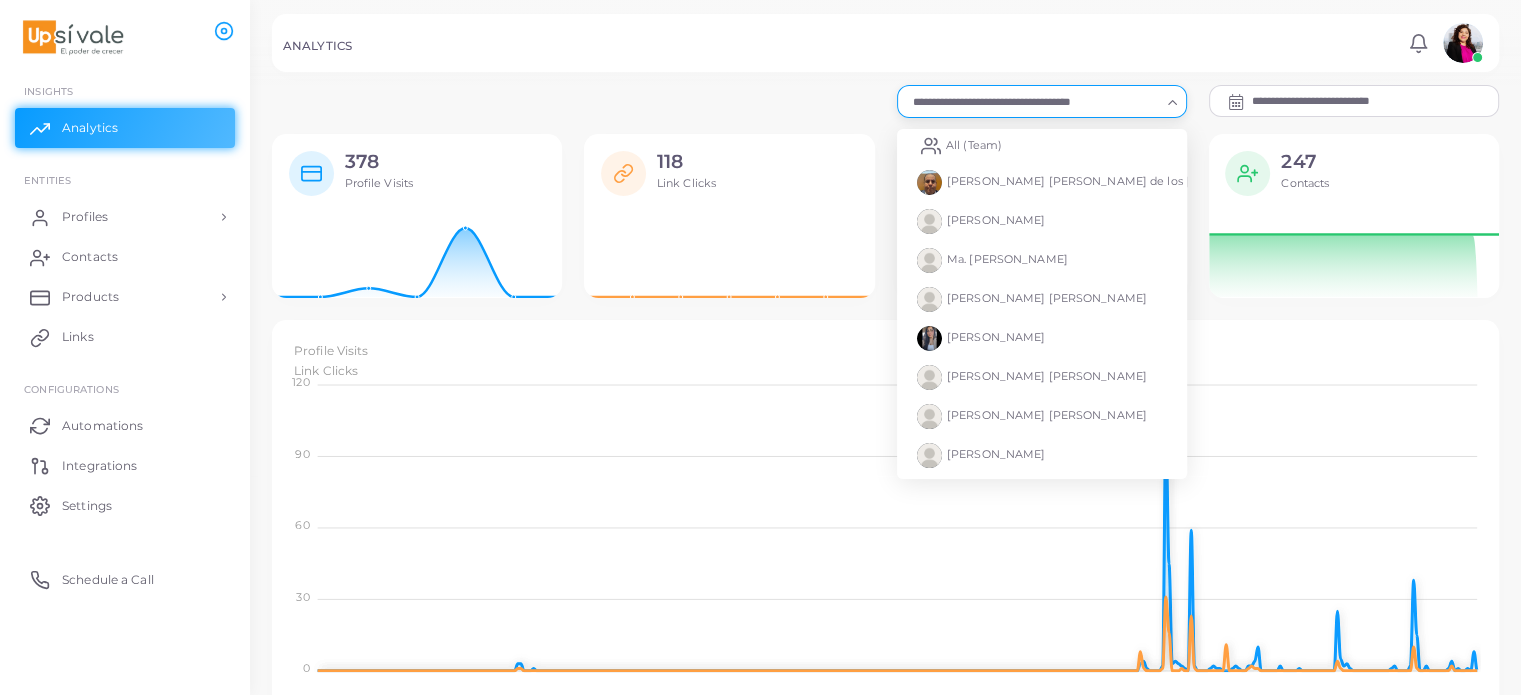 scroll, scrollTop: 16, scrollLeft: 16, axis: both 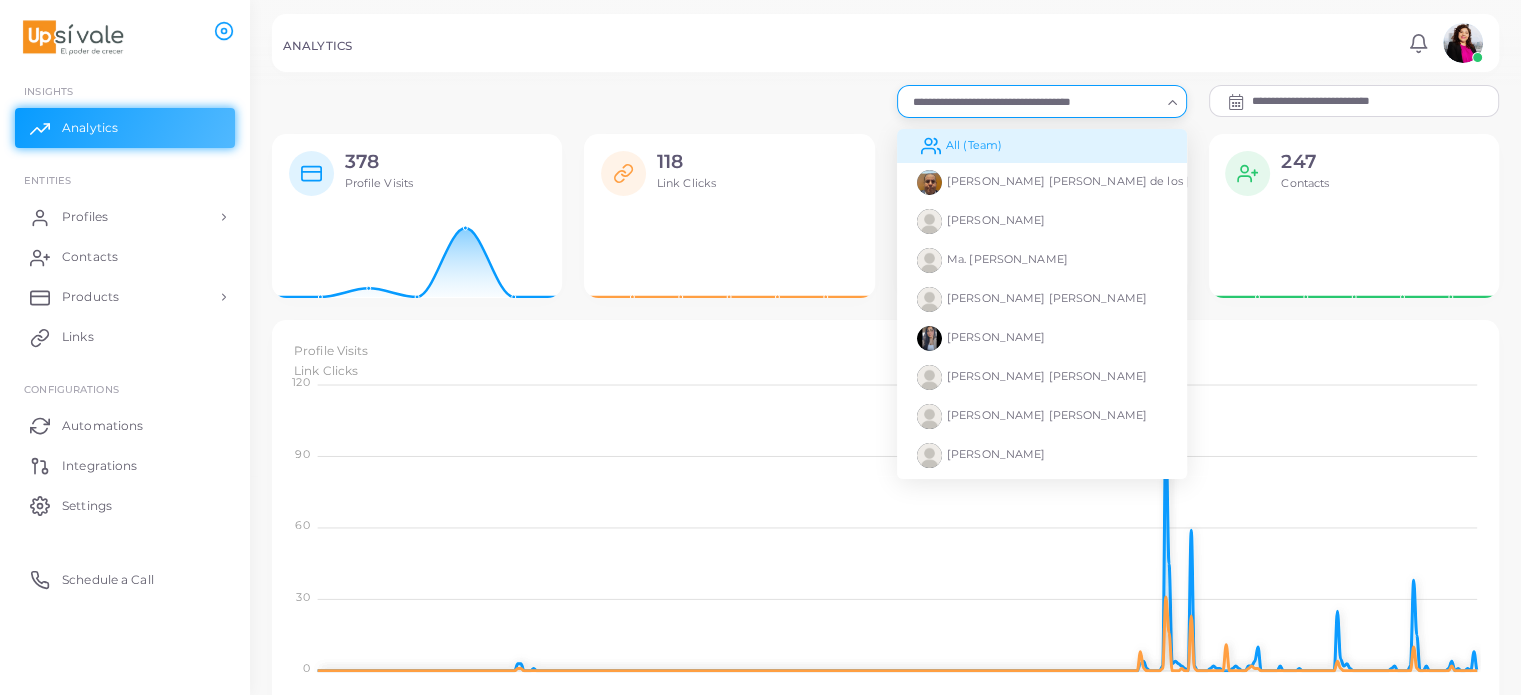 click at bounding box center [1033, 102] 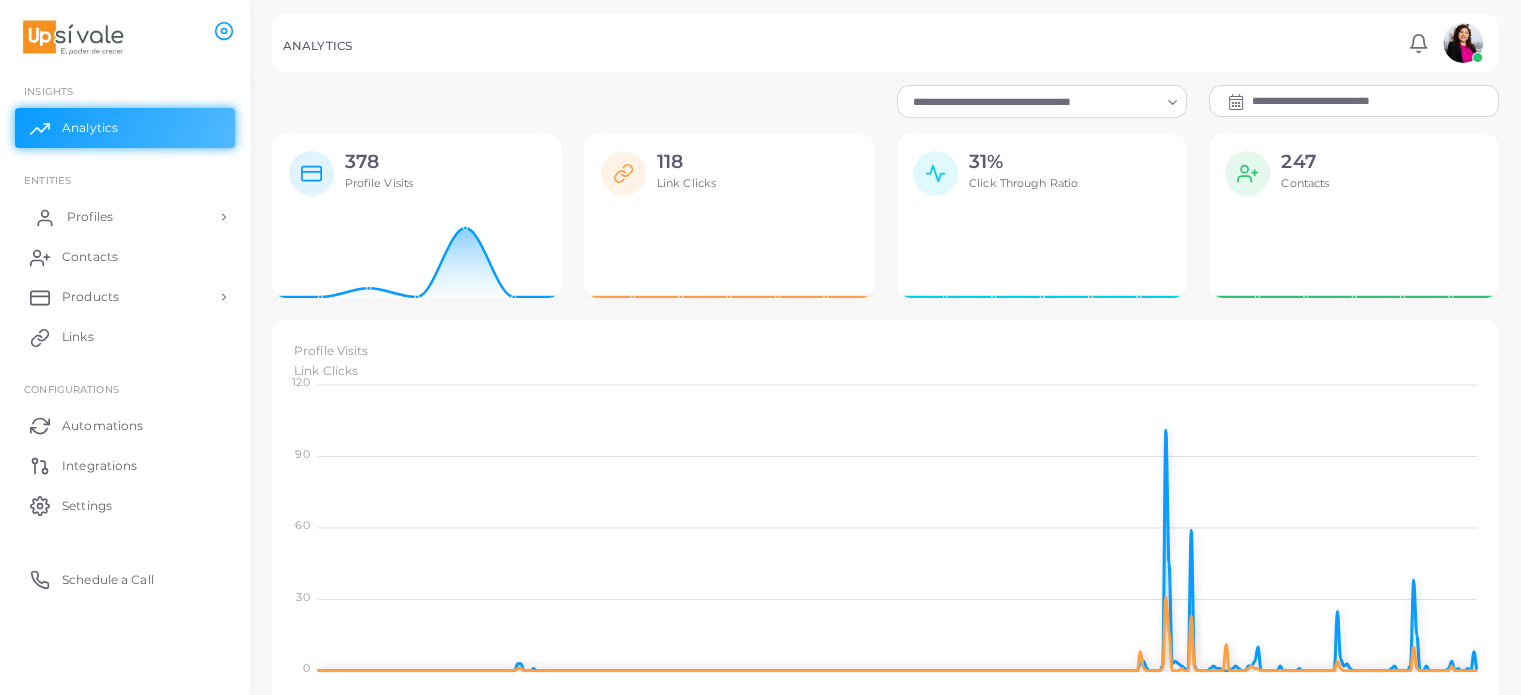 click on "Profiles" at bounding box center [125, 217] 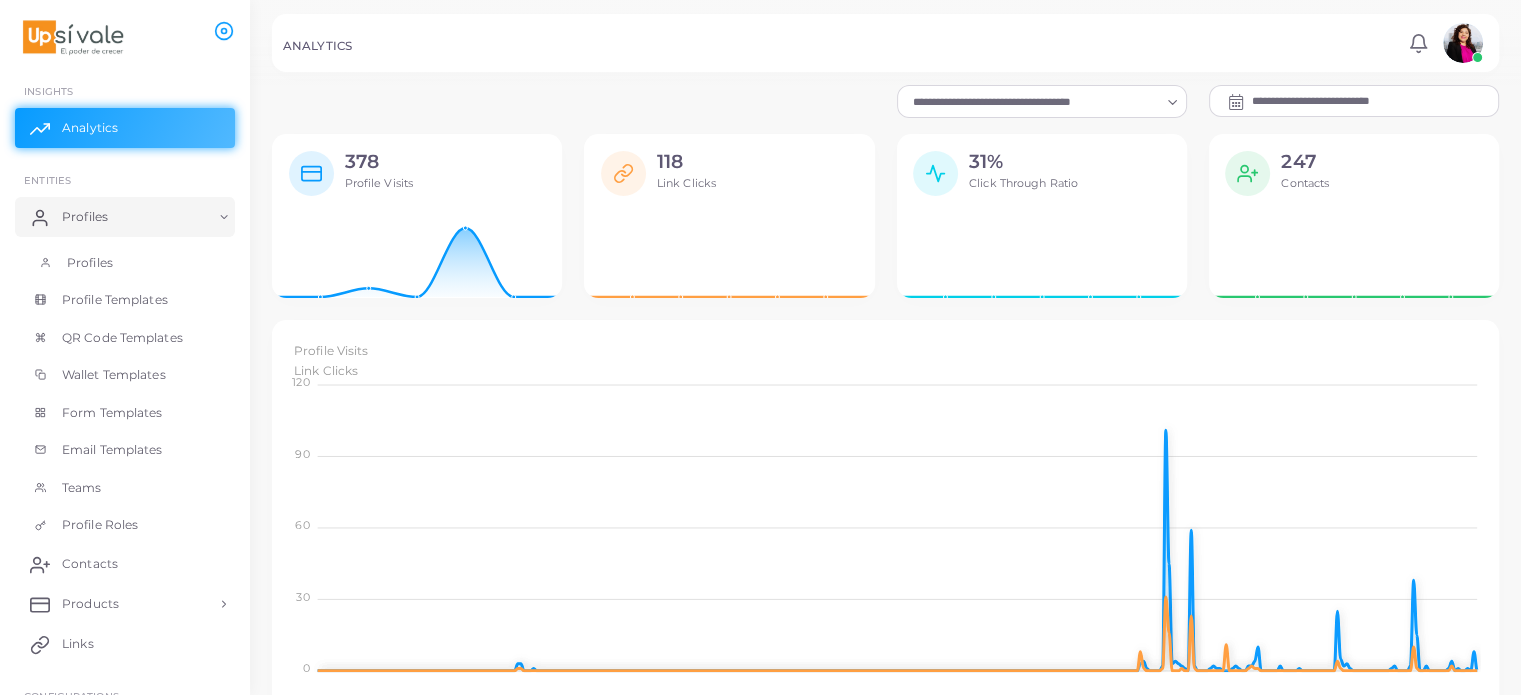 click on "Profiles" at bounding box center [90, 263] 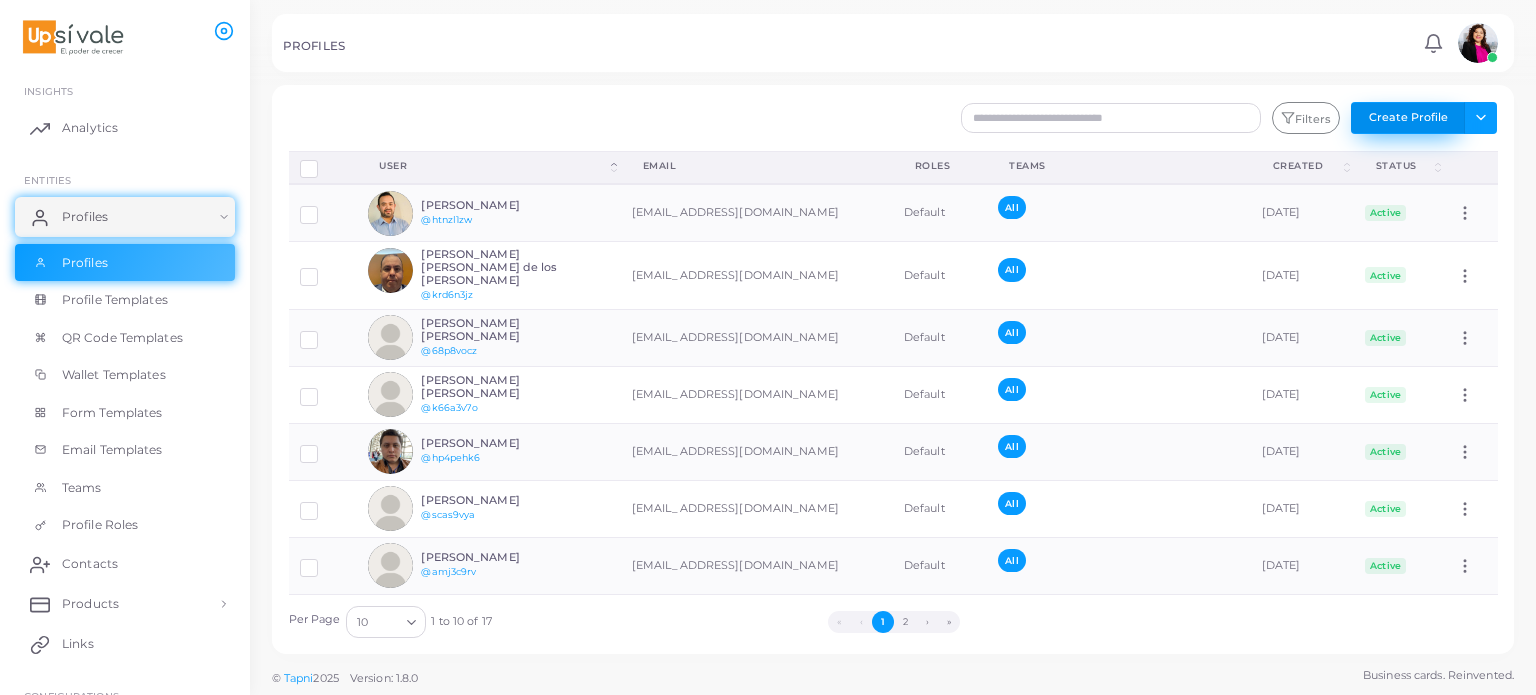 click on "Create Profile" at bounding box center [1408, 118] 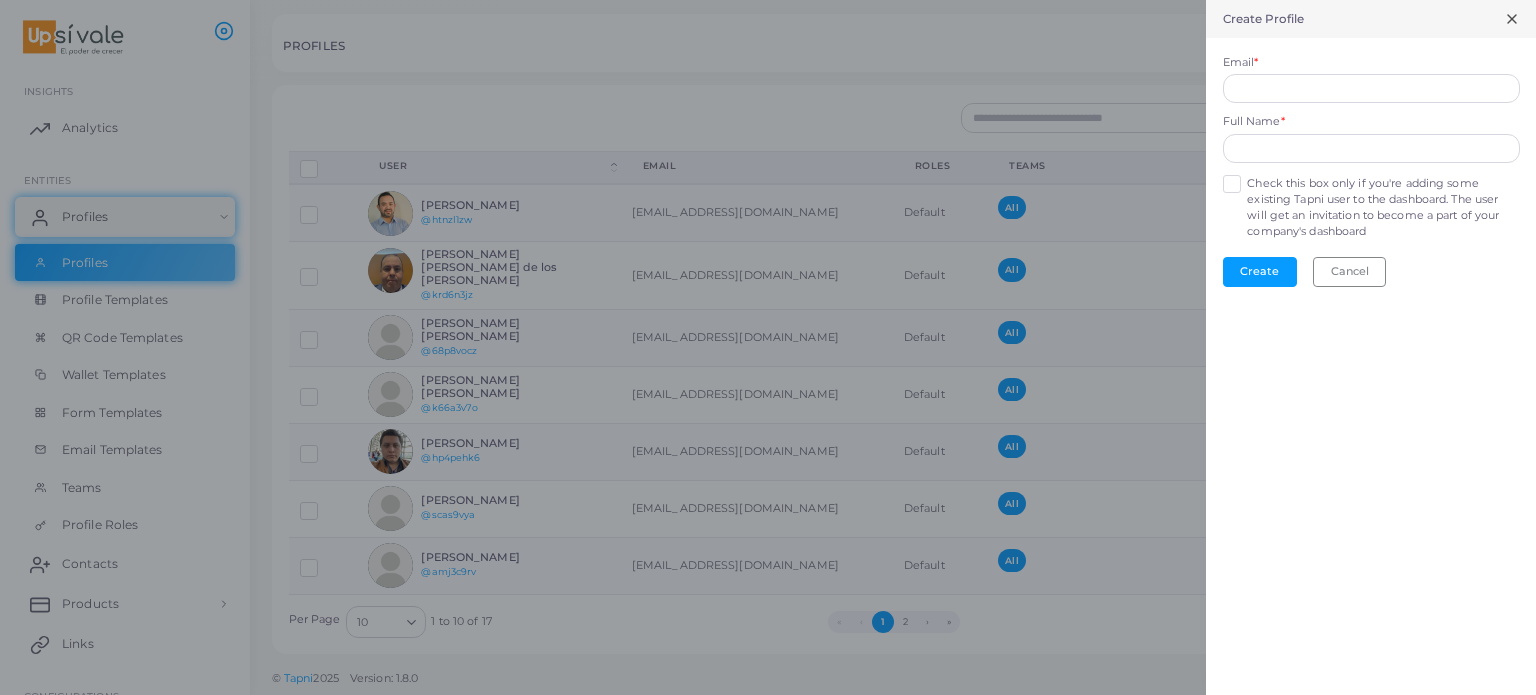 click 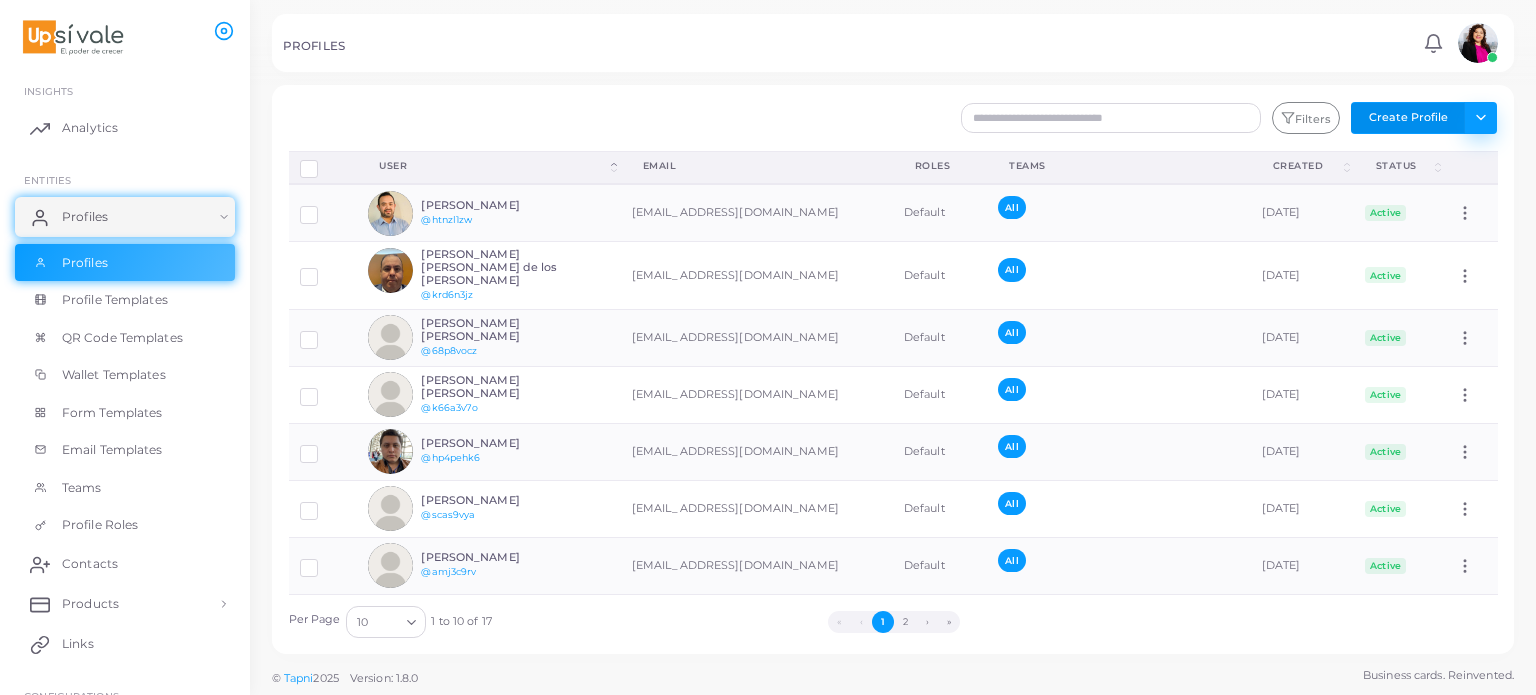 click on "Toggle dropdown" at bounding box center (1480, 118) 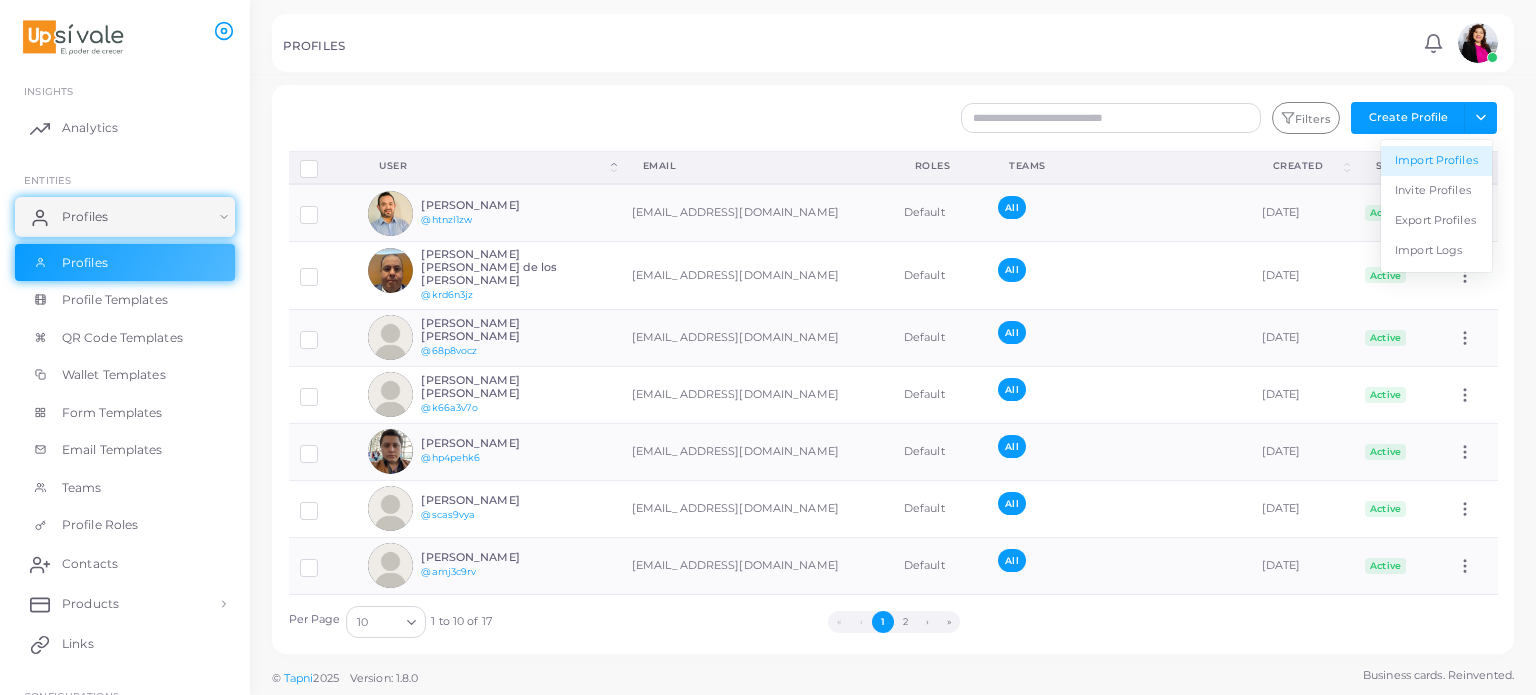 click on "Import Profiles" at bounding box center (1436, 161) 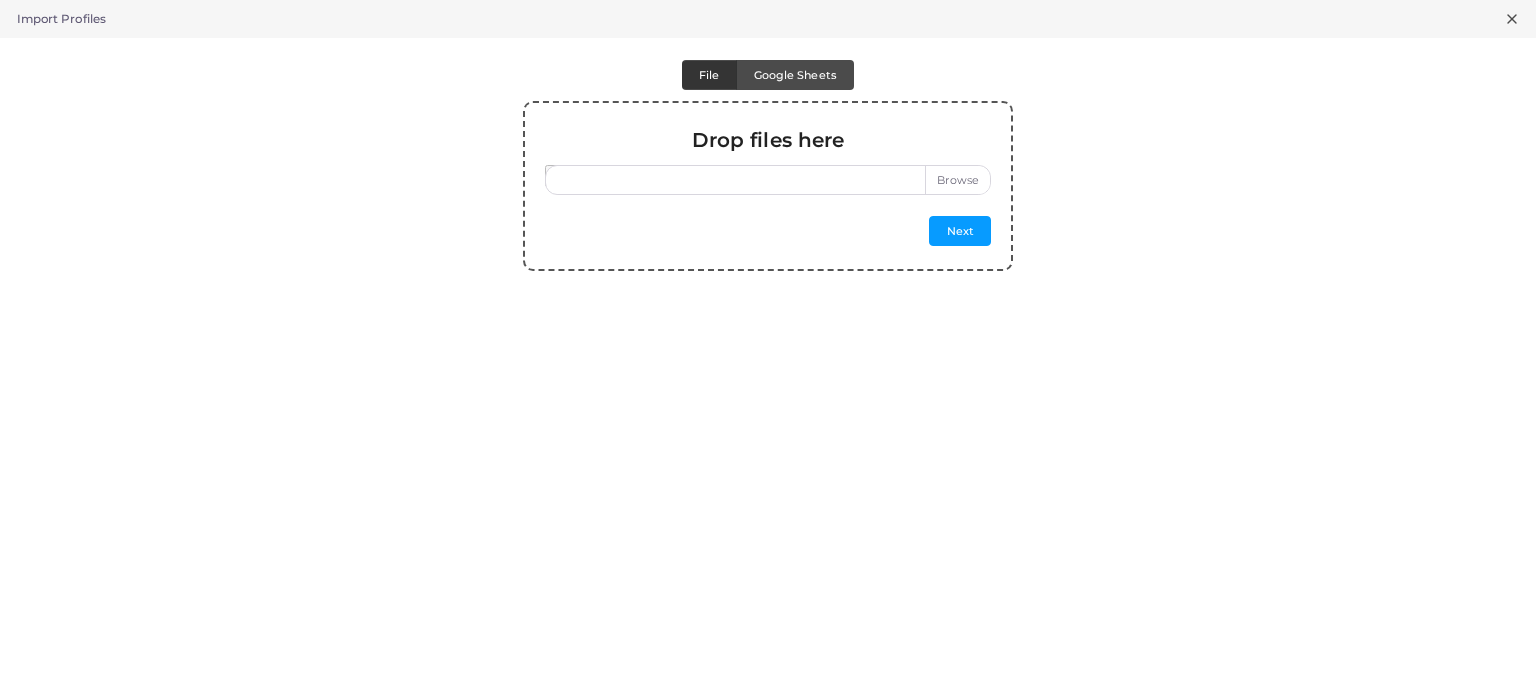 click at bounding box center (768, 180) 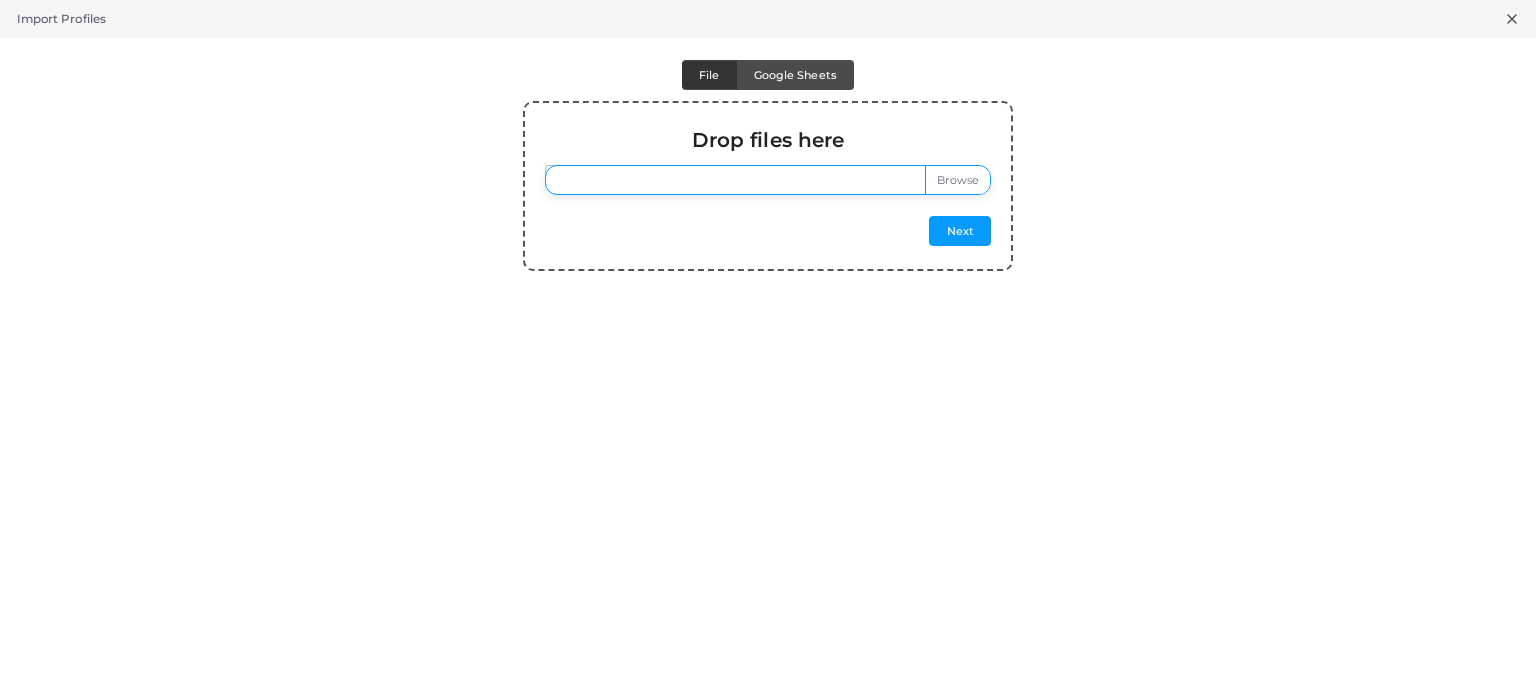 type on "**********" 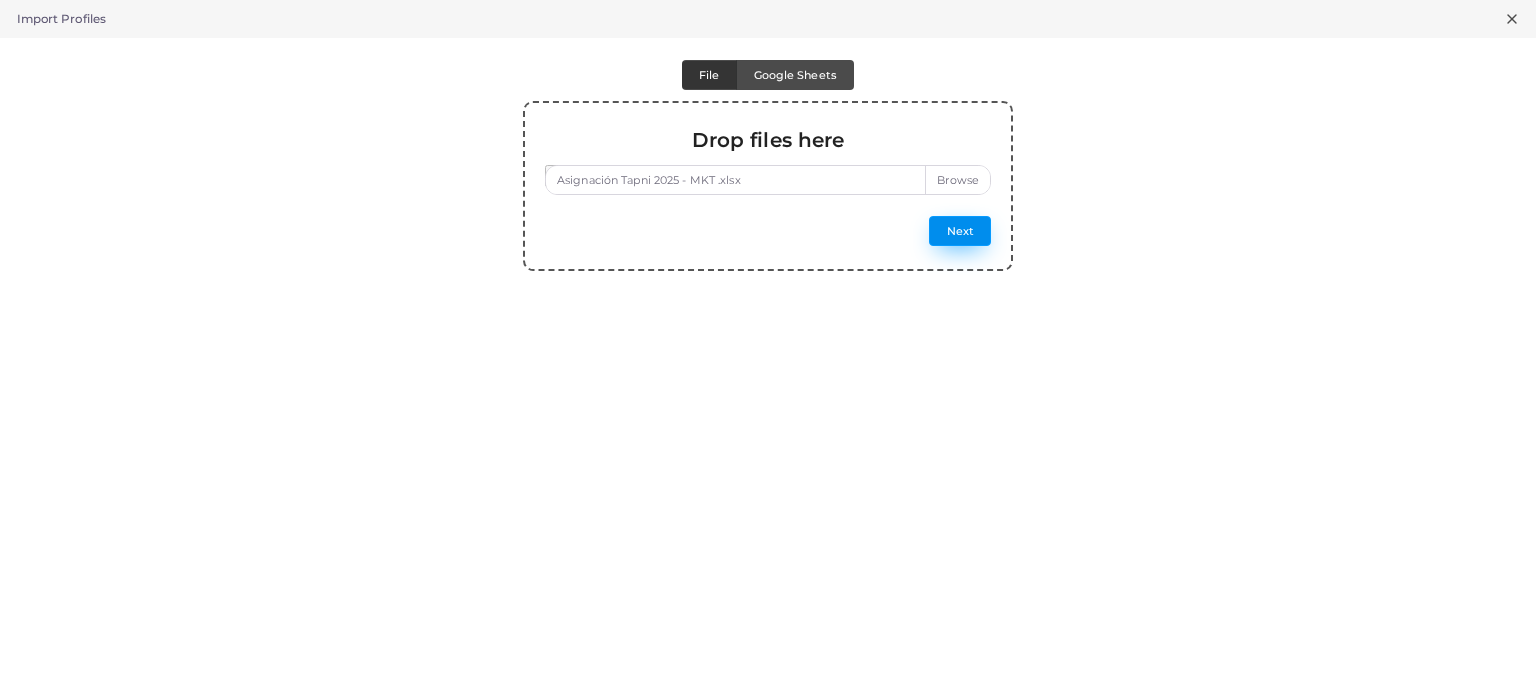 click on "Next" at bounding box center [960, 231] 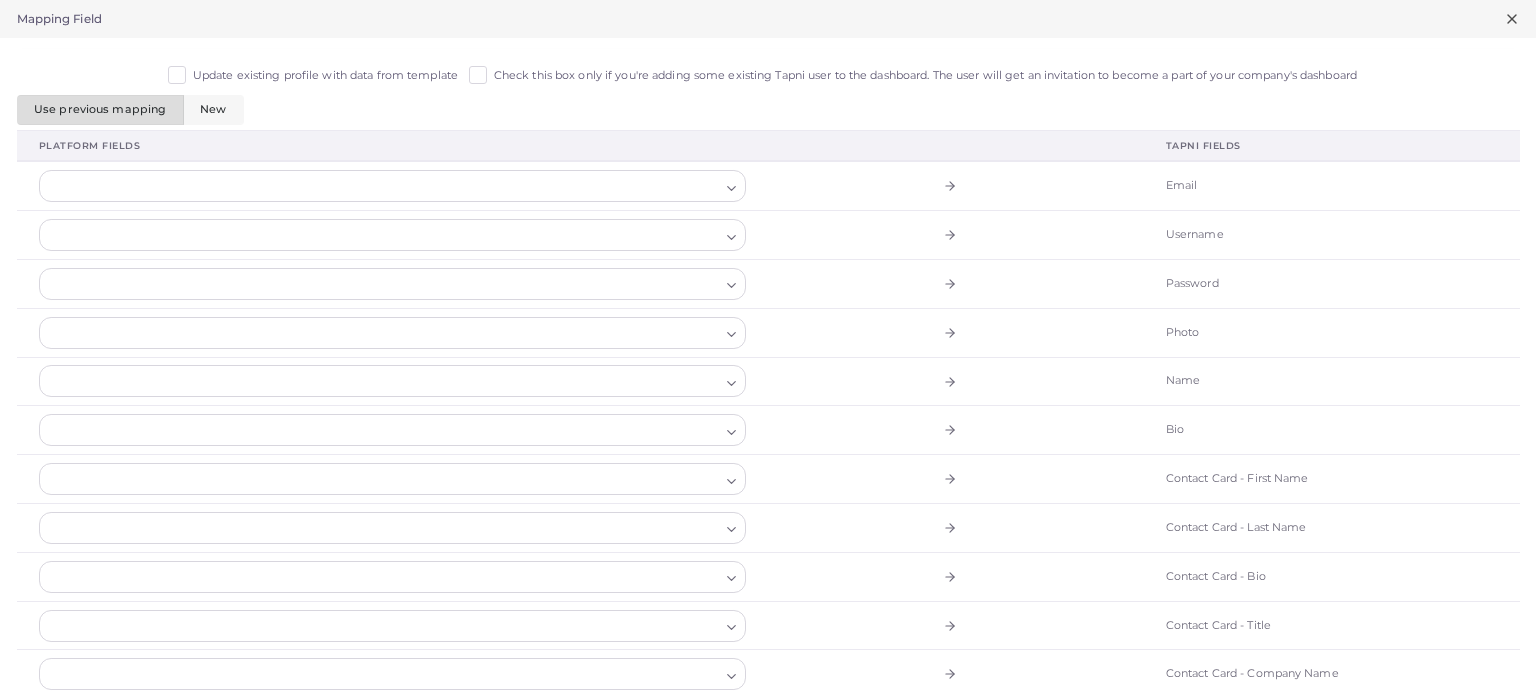 click at bounding box center (381, 186) 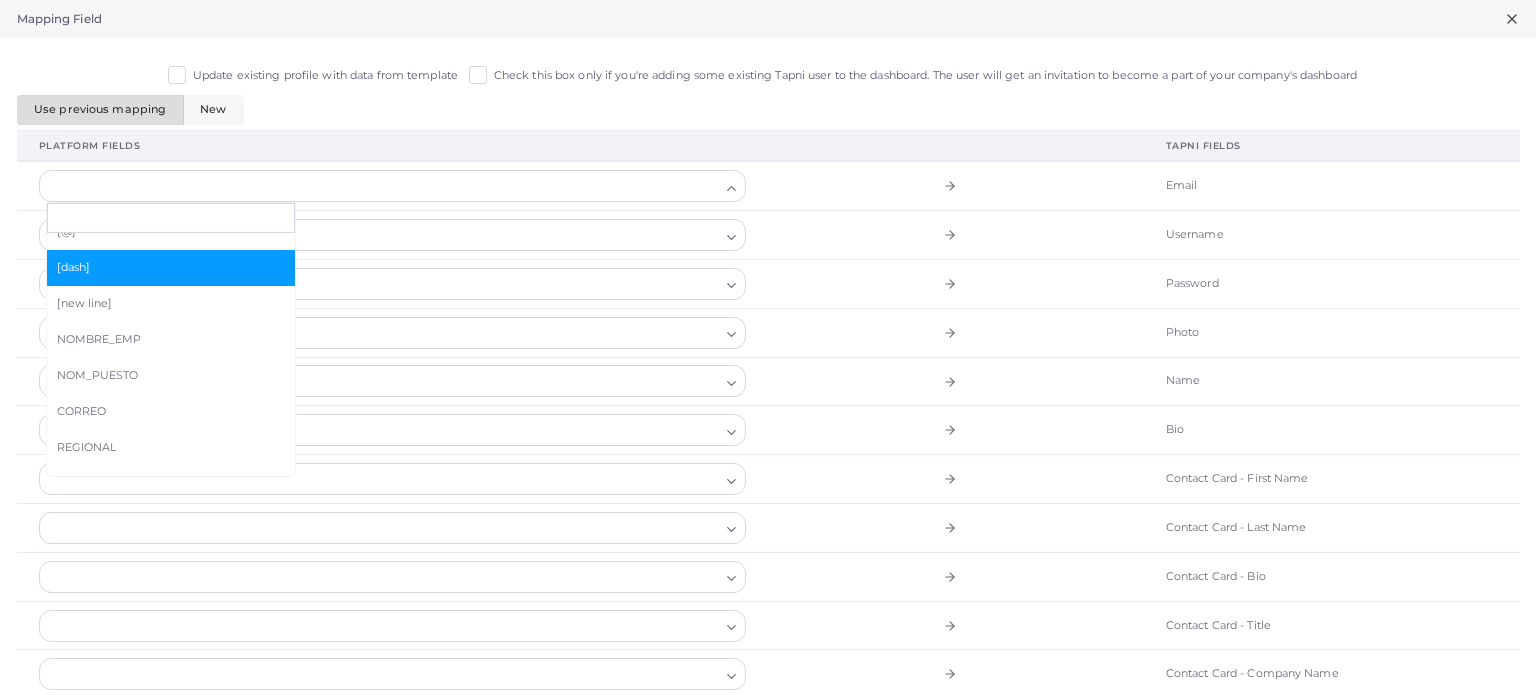 scroll, scrollTop: 114, scrollLeft: 0, axis: vertical 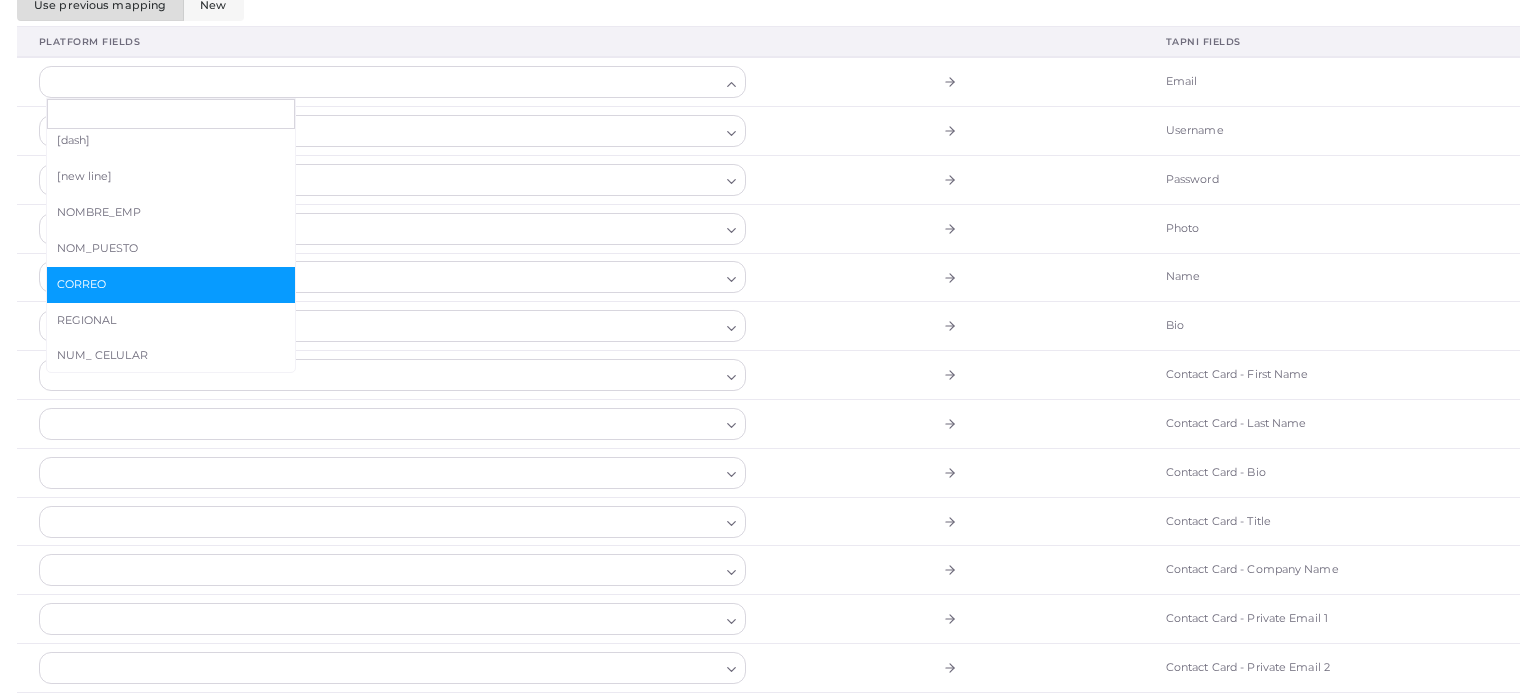 click on "CORREO" at bounding box center (171, 285) 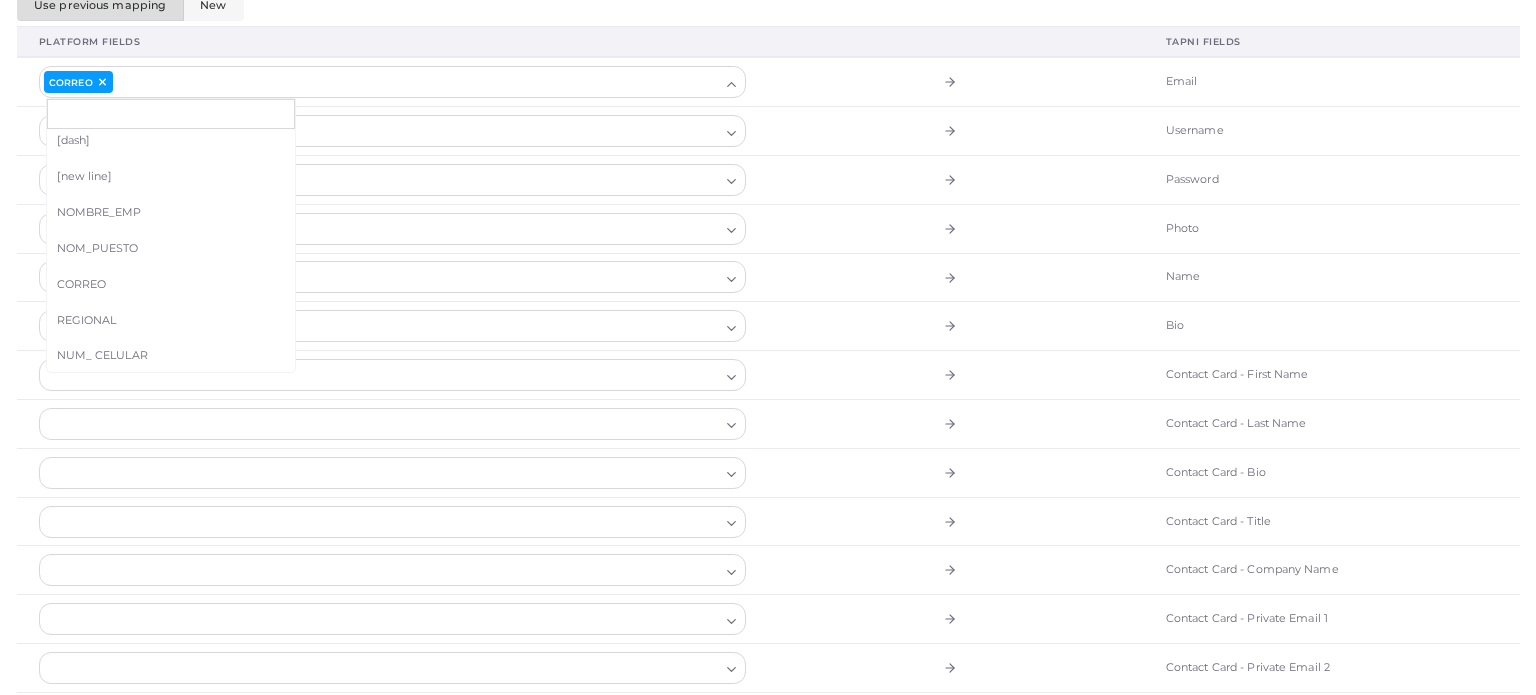 click on "Update existing profile with data from template   Check this box only if you're adding some existing Tapni user to the dashboard. The user will get an invitation to become a part of your company's dashboard  Use previous mapping New Platform Fields Tapni Fields CORREO [comma] [space] [@] [dash] [new line] NOMBRE_EMP NOM_PUESTO CORREO REGIONAL NUM_ CELULAR Email  Username  Password  Photo  Name  Bio  Contact Card - First Name  Contact Card - Last Name  Contact Card - Bio  Contact Card - Title  Contact Card - Company Name  Contact Card - Private Email 1  Contact Card - Private Email 2  Contact Card - Private Email 3  Contact Card - Work Mail 1  Contact Card - Work Mail 2  Contact Card - Work Mail 3  Contact Card - Private Phone 1  Contact Card - Private Phone 2  Contact Card - Private Phone 3  Contact Card - Work Phone 1  Contact Card - Work Phone 2  Contact Card - Work Phone 3  Contact Card - Private Address  Contact Card - Private City  Contact Card - Private Country  Contact Card - Private Postal Code" at bounding box center [768, 1077] 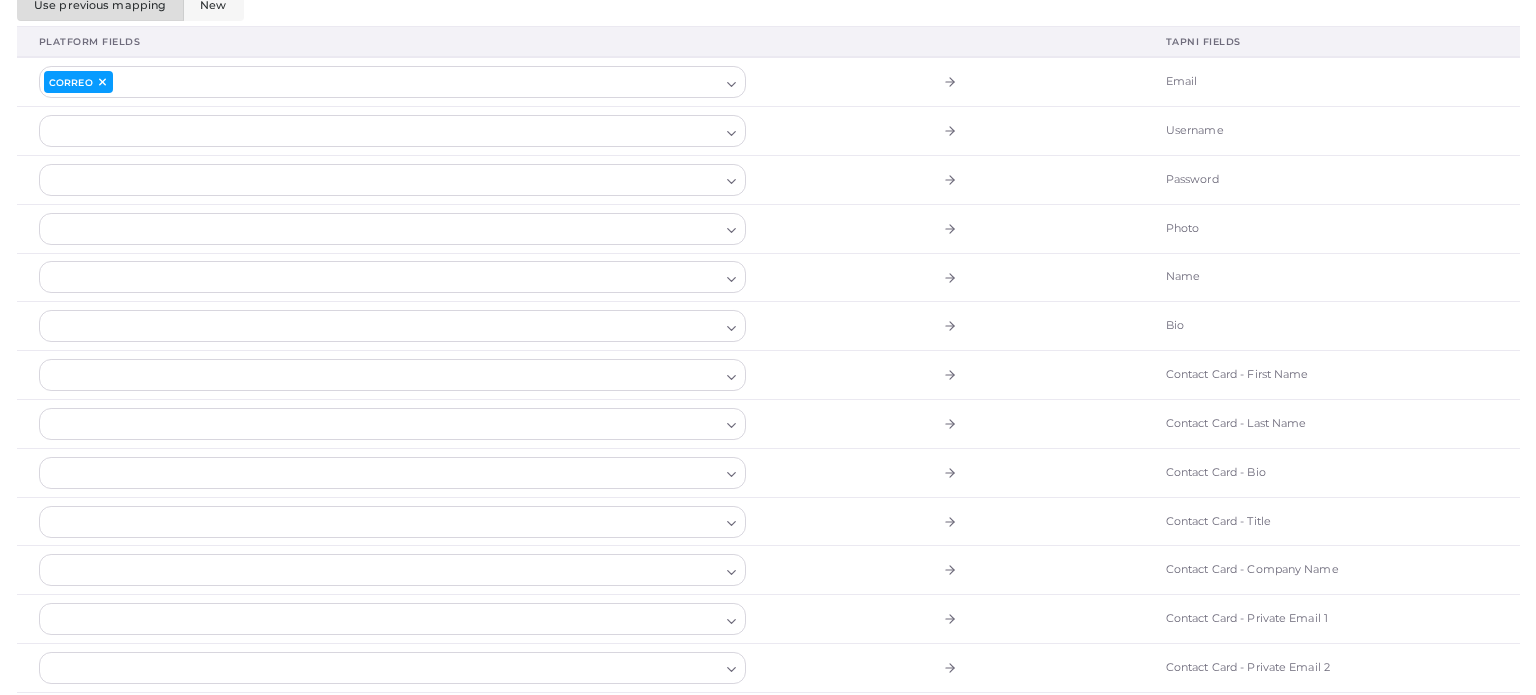 click at bounding box center (381, 326) 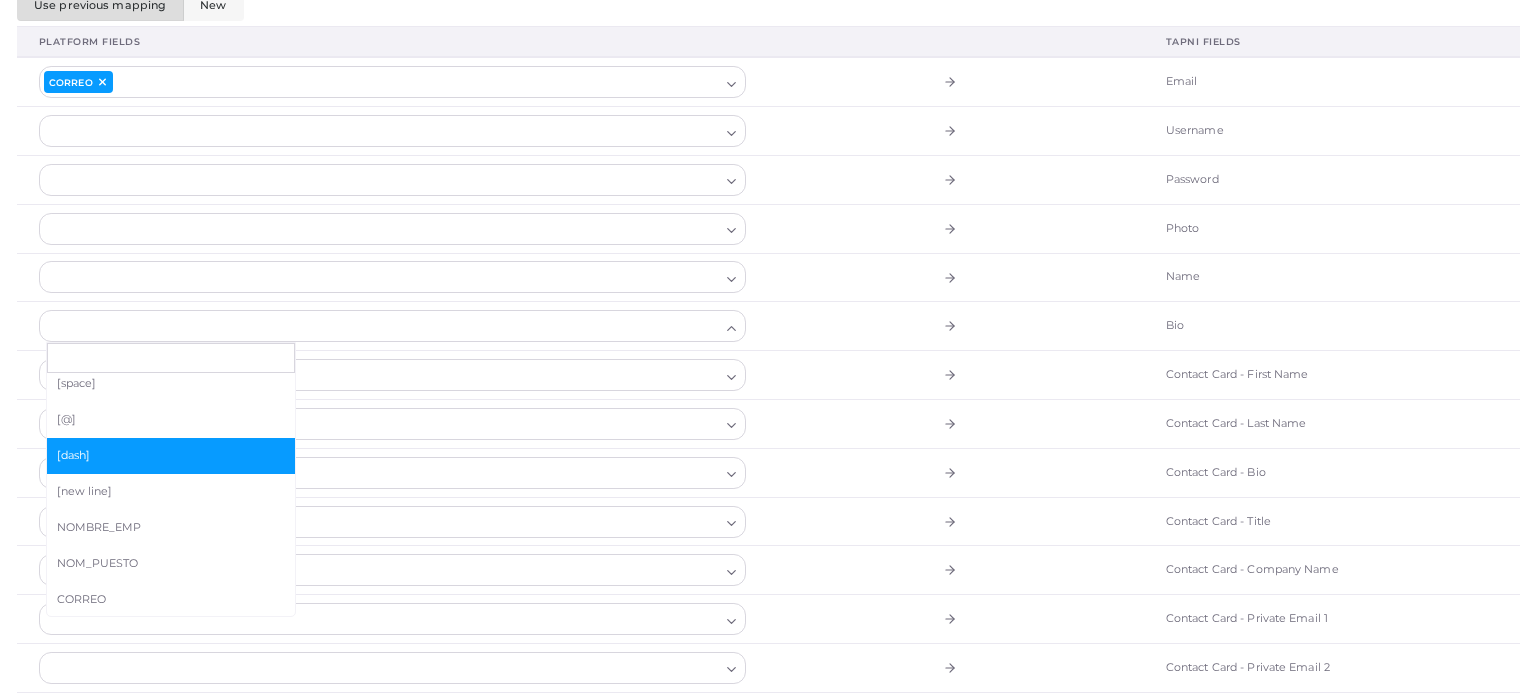 scroll, scrollTop: 44, scrollLeft: 0, axis: vertical 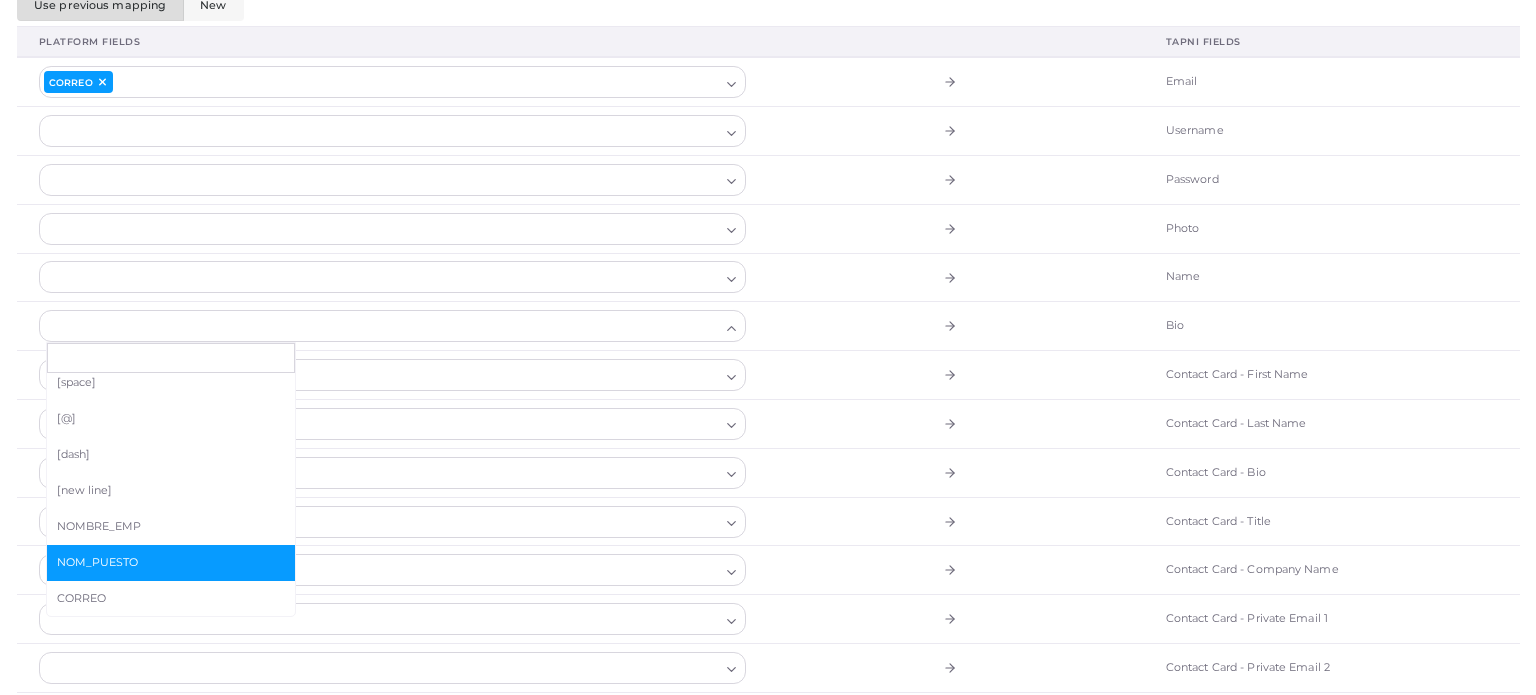 click on "NOM_PUESTO" at bounding box center [171, 563] 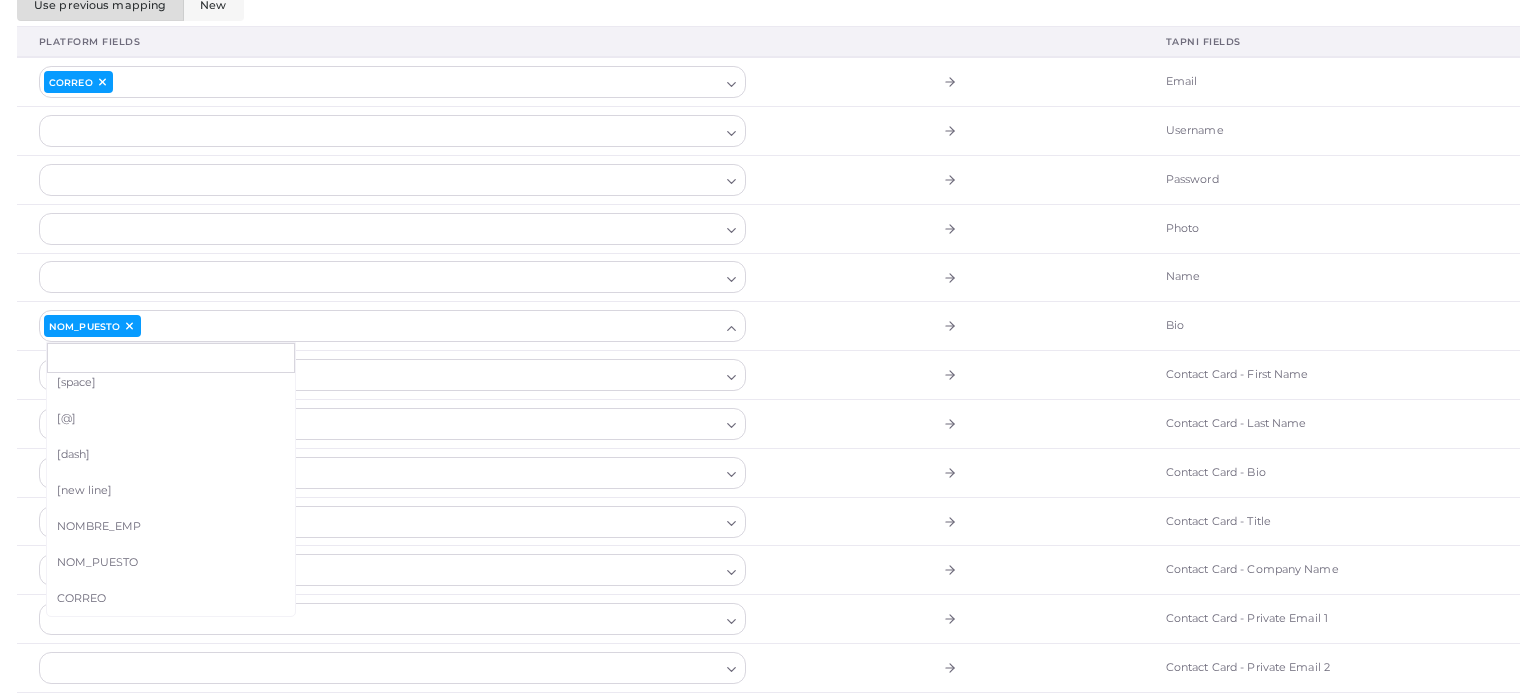 click on "Update existing profile with data from template   Check this box only if you're adding some existing Tapni user to the dashboard. The user will get an invitation to become a part of your company's dashboard  Use previous mapping New Platform Fields Tapni Fields CORREO Email  Username  Password  Photo  Name  NOM_PUESTO [comma] [space] [@] [dash] [new line] NOMBRE_EMP NOM_PUESTO CORREO REGIONAL NUM_ CELULAR Bio  Contact Card - First Name  Contact Card - Last Name  Contact Card - Bio  Contact Card - Title  Contact Card - Company Name  Contact Card - Private Email 1  Contact Card - Private Email 2  Contact Card - Private Email 3  Contact Card - Work Mail 1  Contact Card - Work Mail 2  Contact Card - Work Mail 3  Contact Card - Private Phone 1  Contact Card - Private Phone 2  Contact Card - Private Phone 3  Contact Card - Work Phone 1  Contact Card - Work Phone 2  Contact Card - Work Phone 3  Contact Card - Private Address  Contact Card - Private City  Contact Card - Private Country  Contact Card - Work Address" at bounding box center [768, 1077] 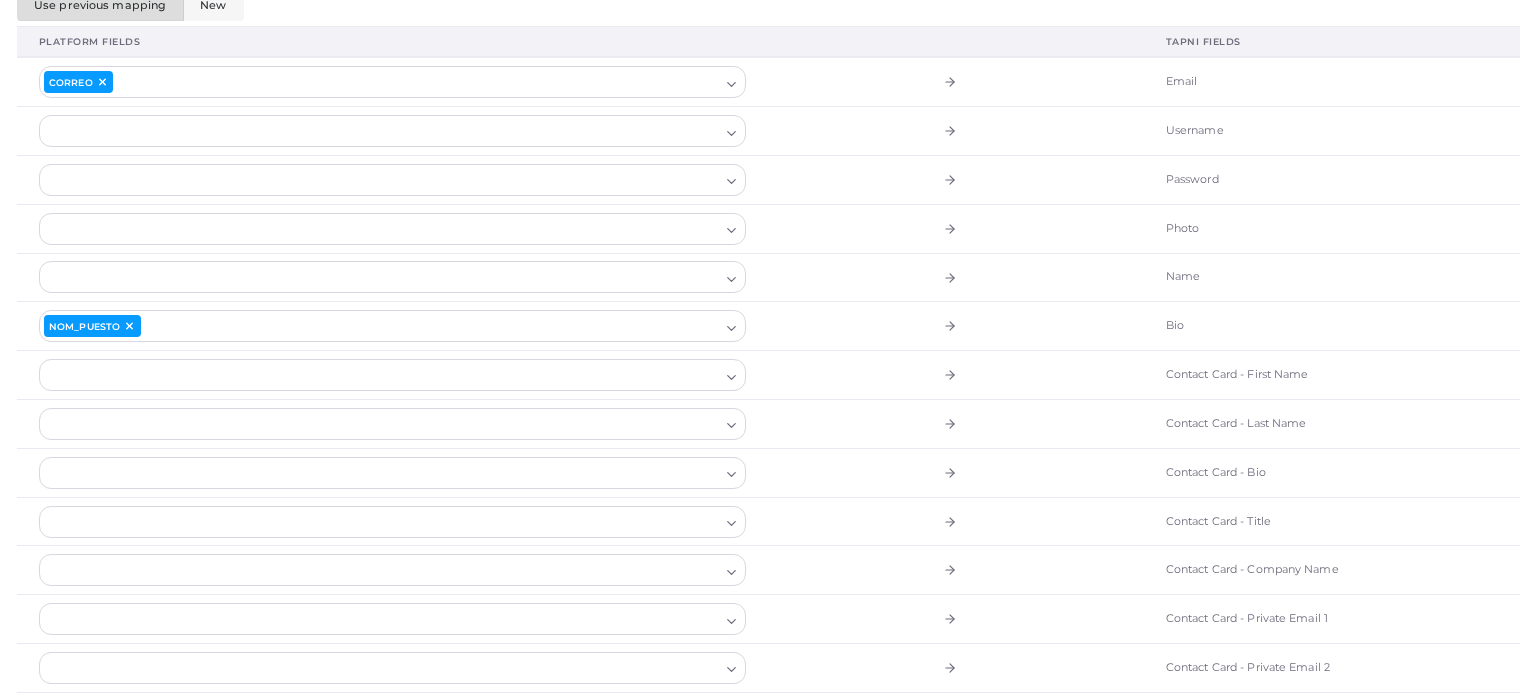 click at bounding box center (381, 277) 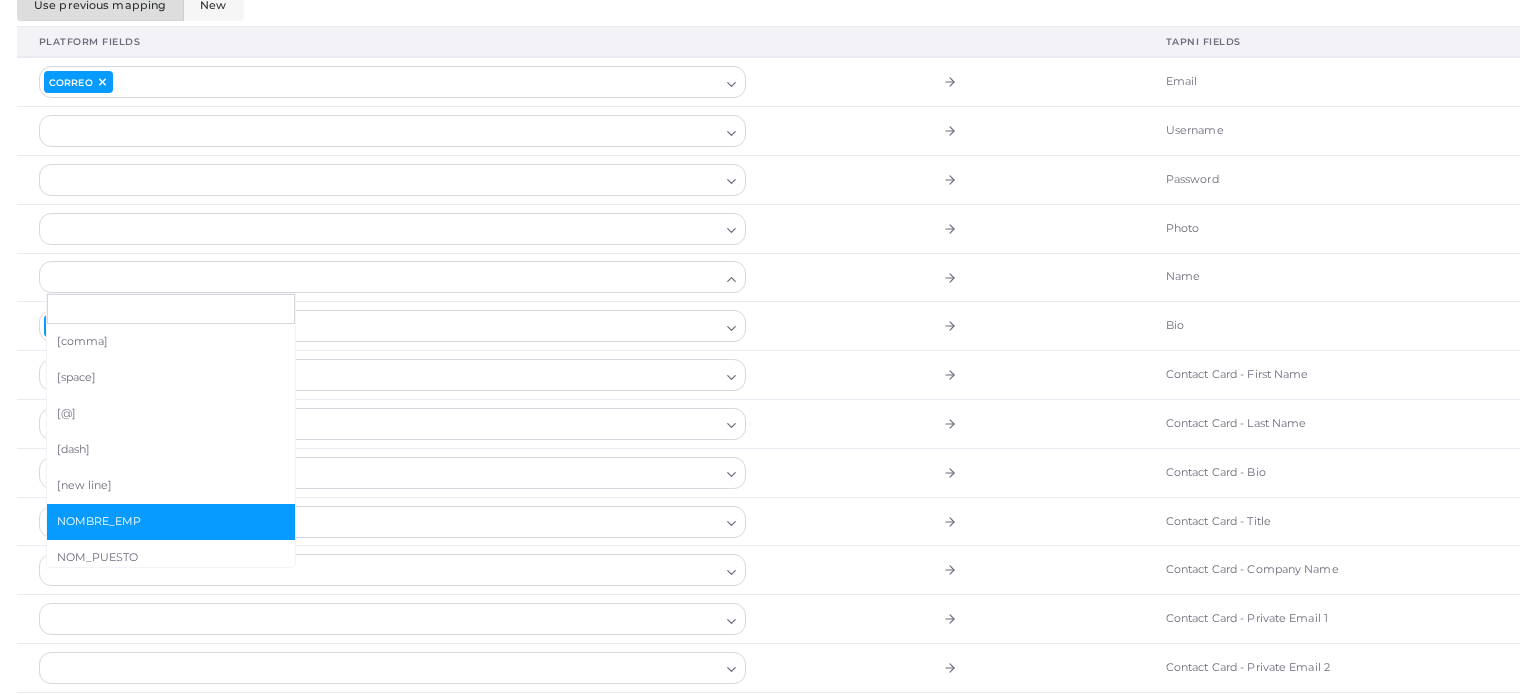 click on "NOMBRE_EMP" at bounding box center [171, 522] 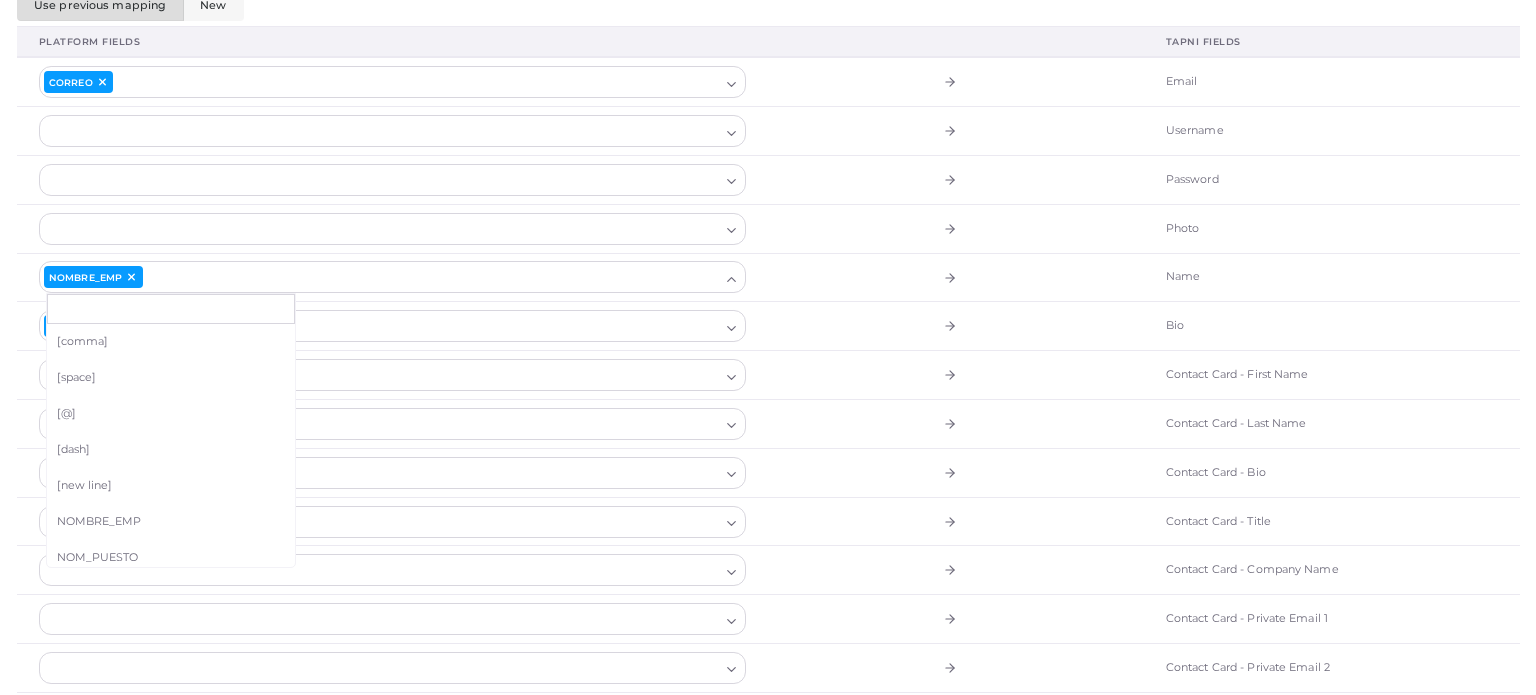 click on "Update existing profile with data from template   Check this box only if you're adding some existing Tapni user to the dashboard. The user will get an invitation to become a part of your company's dashboard  Use previous mapping New Platform Fields Tapni Fields CORREO Email  Username  Password  Photo  NOMBRE_EMP [comma] [space] [@] [dash] [new line] NOMBRE_EMP NOM_PUESTO CORREO REGIONAL NUM_ CELULAR Name  NOM_PUESTO Bio  Contact Card - First Name  Contact Card - Last Name  Contact Card - Bio  Contact Card - Title  Contact Card - Company Name  Contact Card - Private Email 1  Contact Card - Private Email 2  Contact Card - Private Email 3  Contact Card - Work Mail 1  Contact Card - Work Mail 2  Contact Card - Work Mail 3  Contact Card - Private Phone 1  Contact Card - Private Phone 2  Contact Card - Private Phone 3  Contact Card - Work Phone 1  Contact Card - Work Phone 2  Contact Card - Work Phone 3  Contact Card - Private Address  Contact Card - Private City  Contact Card - Private Country  Team  Phone" at bounding box center (768, 1077) 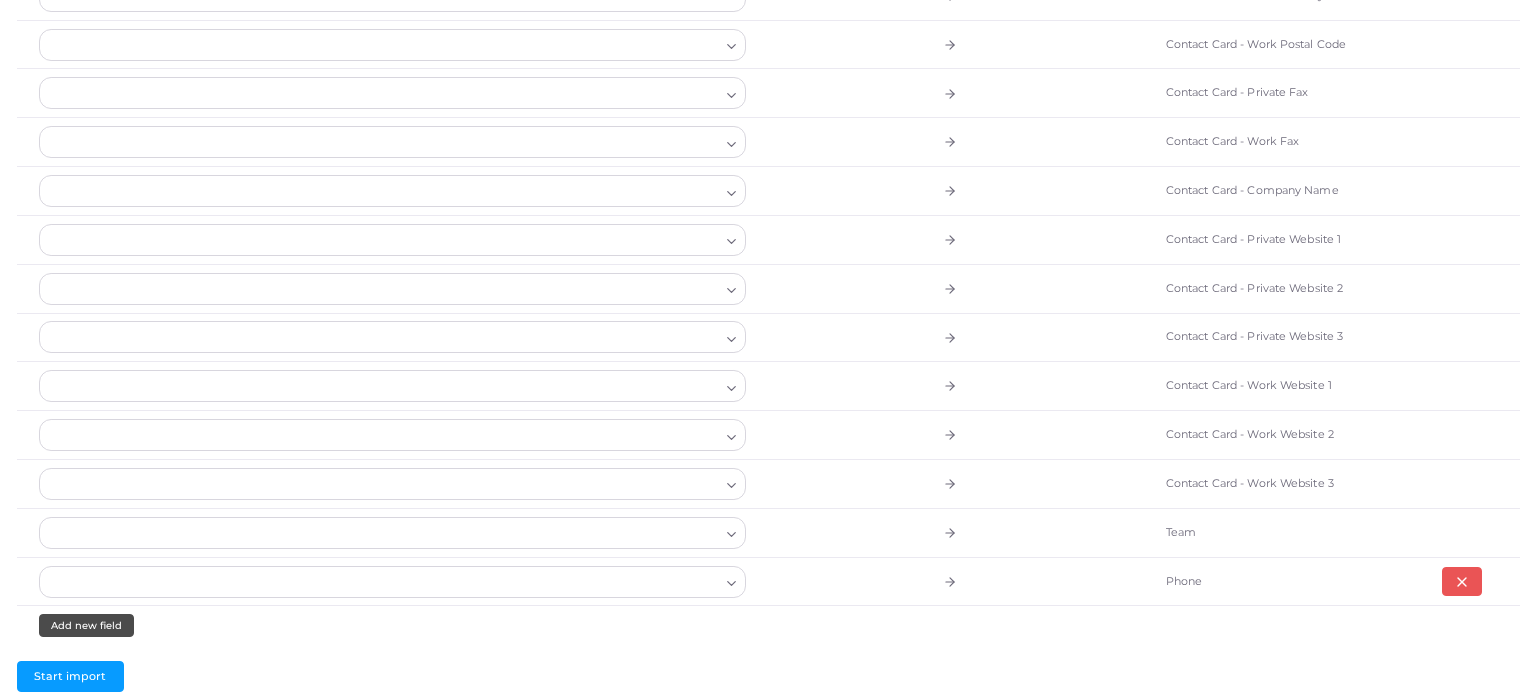 scroll, scrollTop: 1607, scrollLeft: 0, axis: vertical 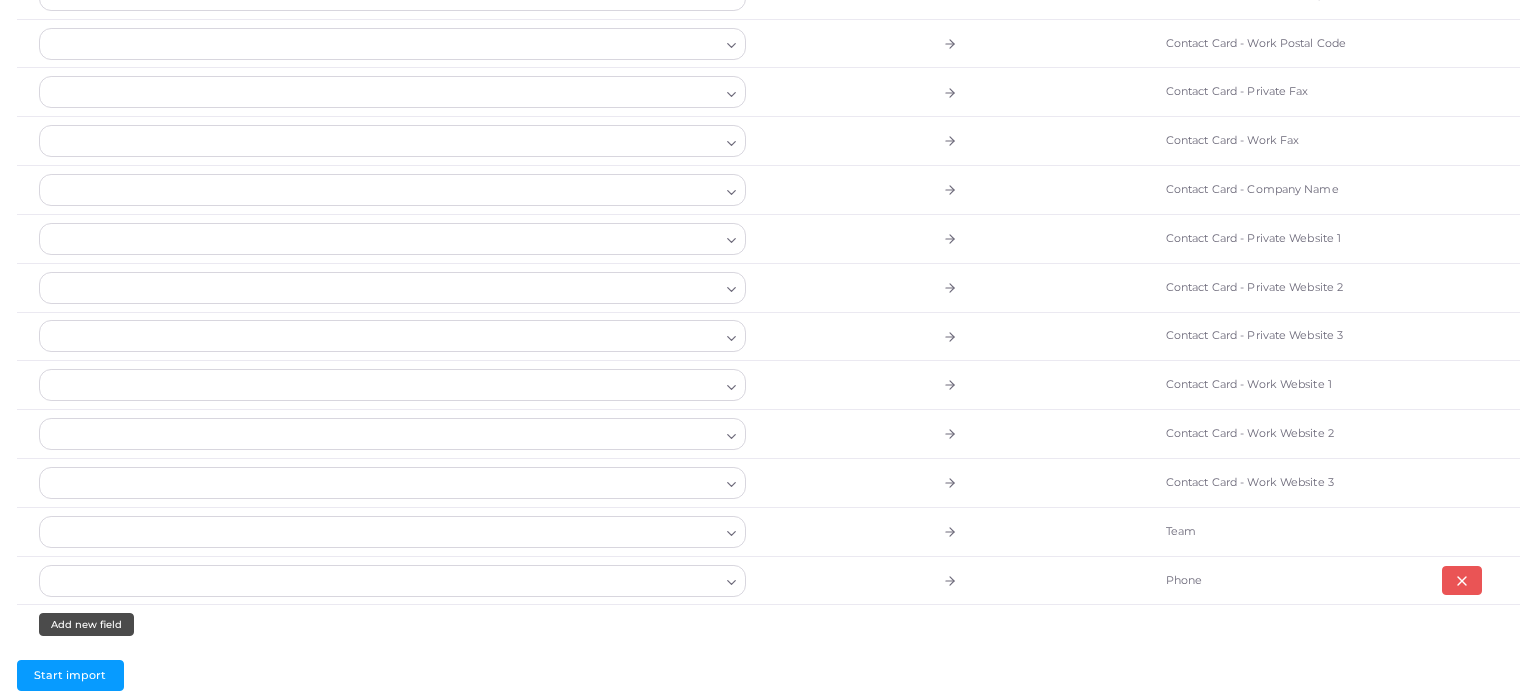 click at bounding box center [381, 581] 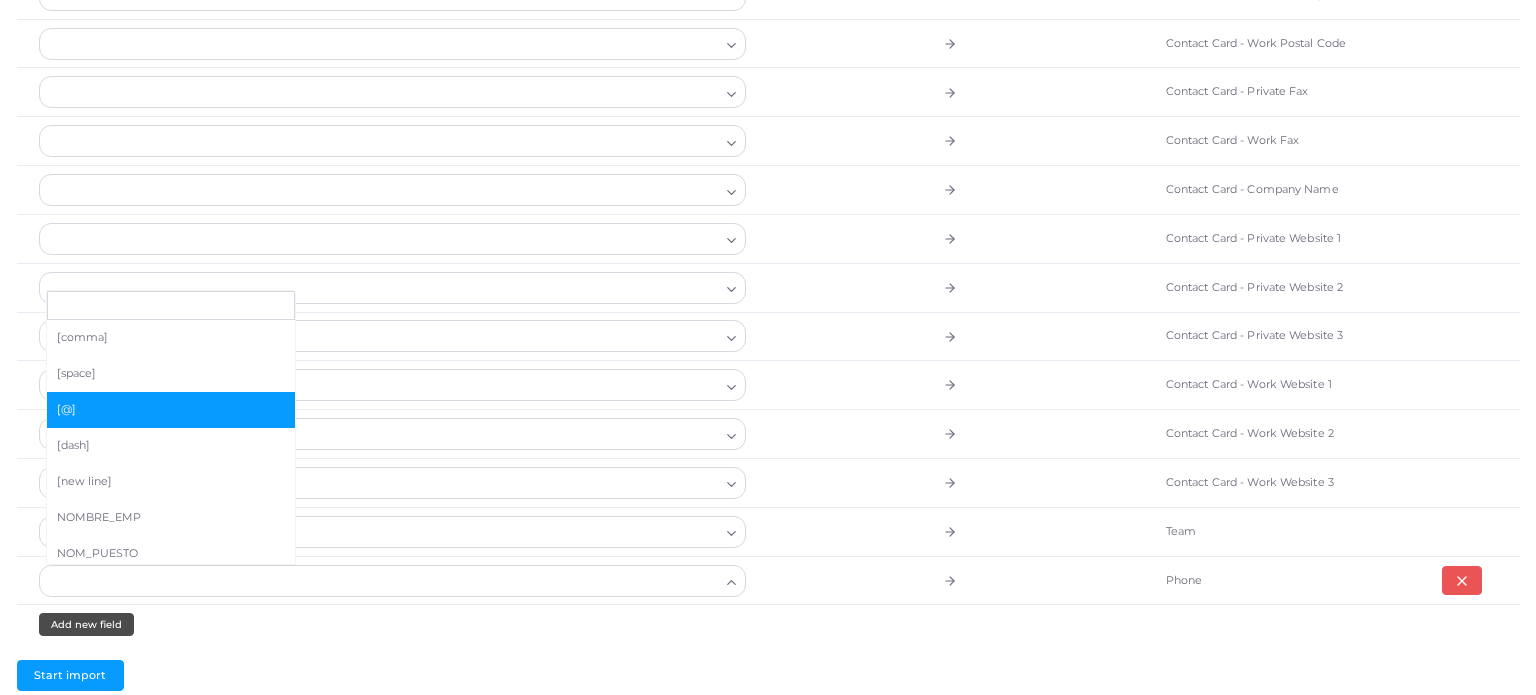 scroll, scrollTop: 114, scrollLeft: 0, axis: vertical 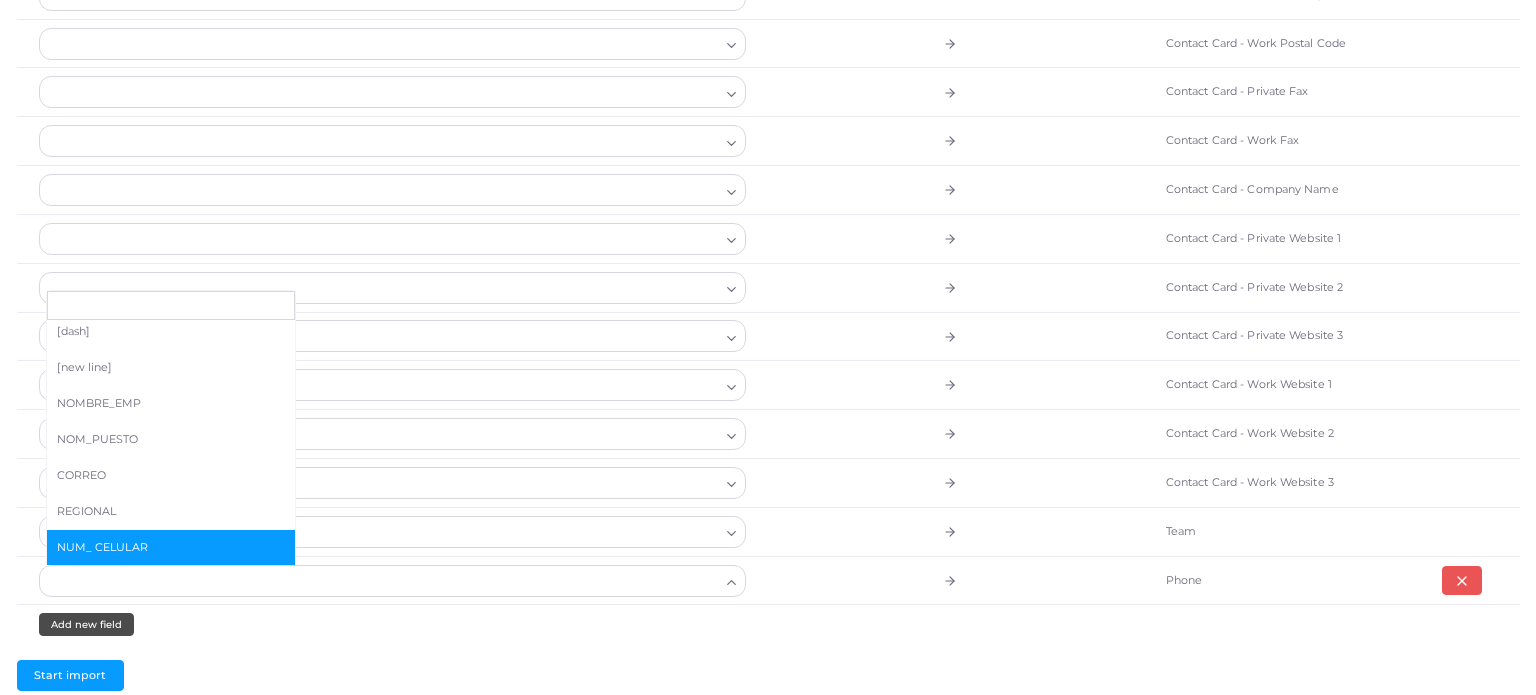 click on "NUM_ CELULAR" at bounding box center (171, 548) 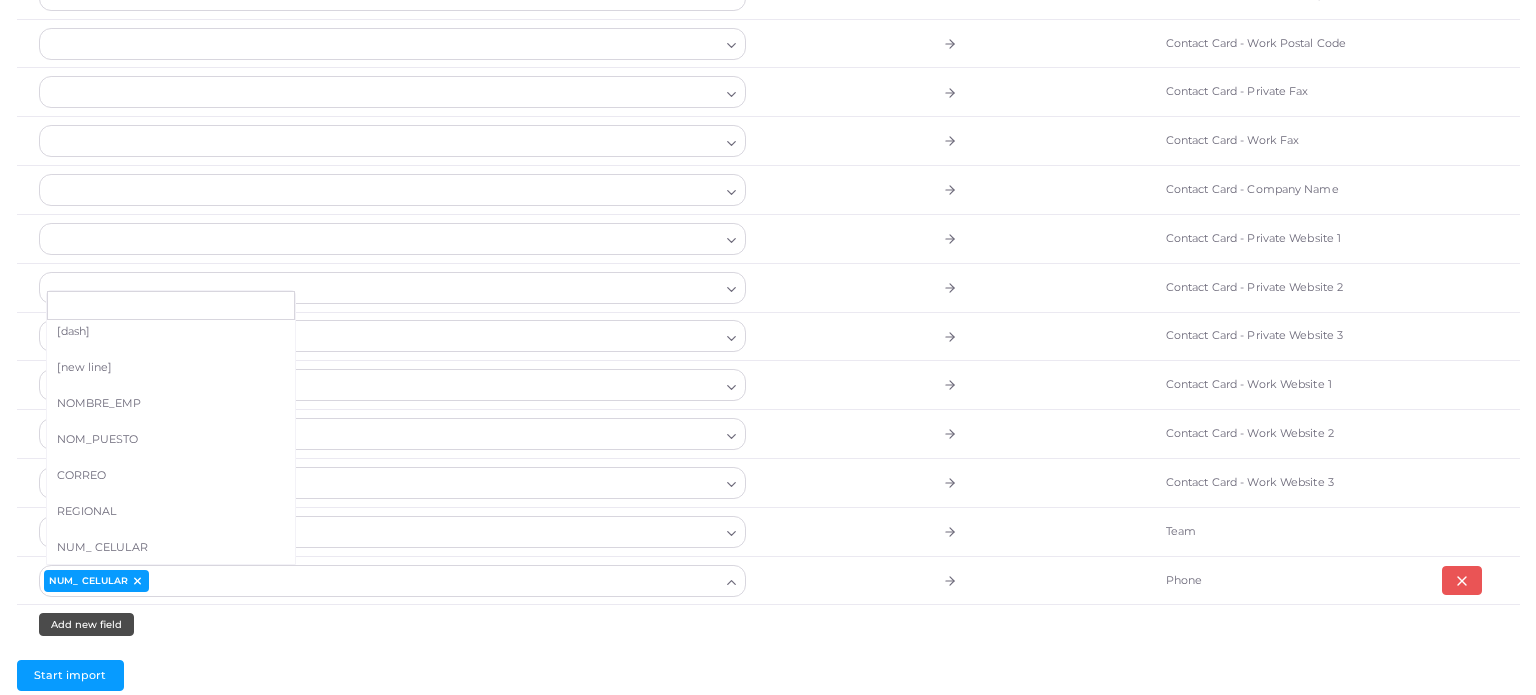 click on "Update existing profile with data from template   Check this box only if you're adding some existing Tapni user to the dashboard. The user will get an invitation to become a part of your company's dashboard  Use previous mapping New Platform Fields Tapni Fields CORREO Email  Username  Password  Photo  NOMBRE_EMP Name  NOM_PUESTO Bio  Contact Card - First Name  Contact Card - Last Name  Contact Card - Bio  Contact Card - Title  Contact Card - Company Name  Contact Card - Private Email 1  Contact Card - Private Email 2  Contact Card - Private Email 3  Contact Card - Work Mail 1  Contact Card - Work Mail 2  Contact Card - Work Mail 3  Contact Card - Private Phone 1  Contact Card - Private Phone 2  Contact Card - Private Phone 3  Contact Card - Work Phone 1  Contact Card - Work Phone 2  Contact Card - Work Phone 3  Contact Card - Private Address  Contact Card - Private City  Contact Card - Private Country  Contact Card - Private Postal Code  Contact Card - Work Address  Contact Card - Work City  Team  [comma]" at bounding box center (768, -426) 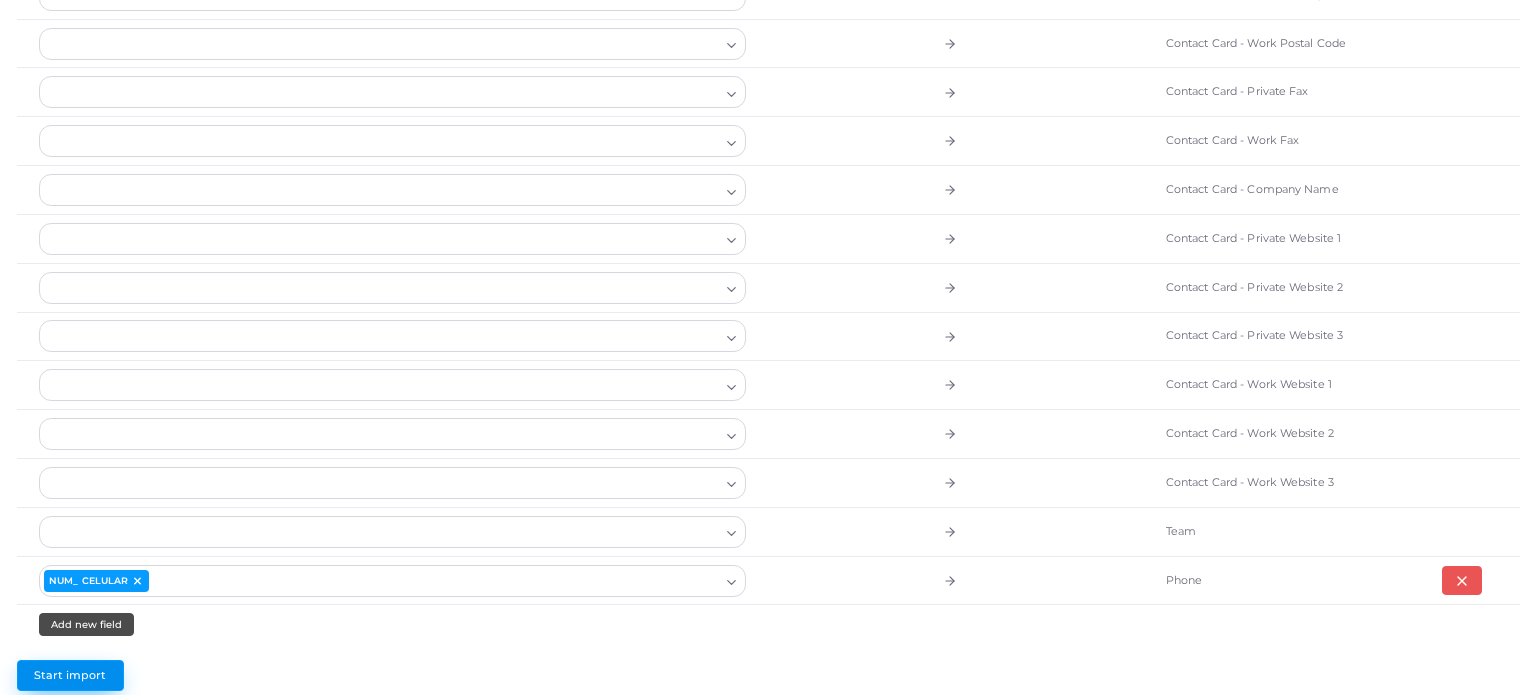 click on "Start import" at bounding box center [70, 675] 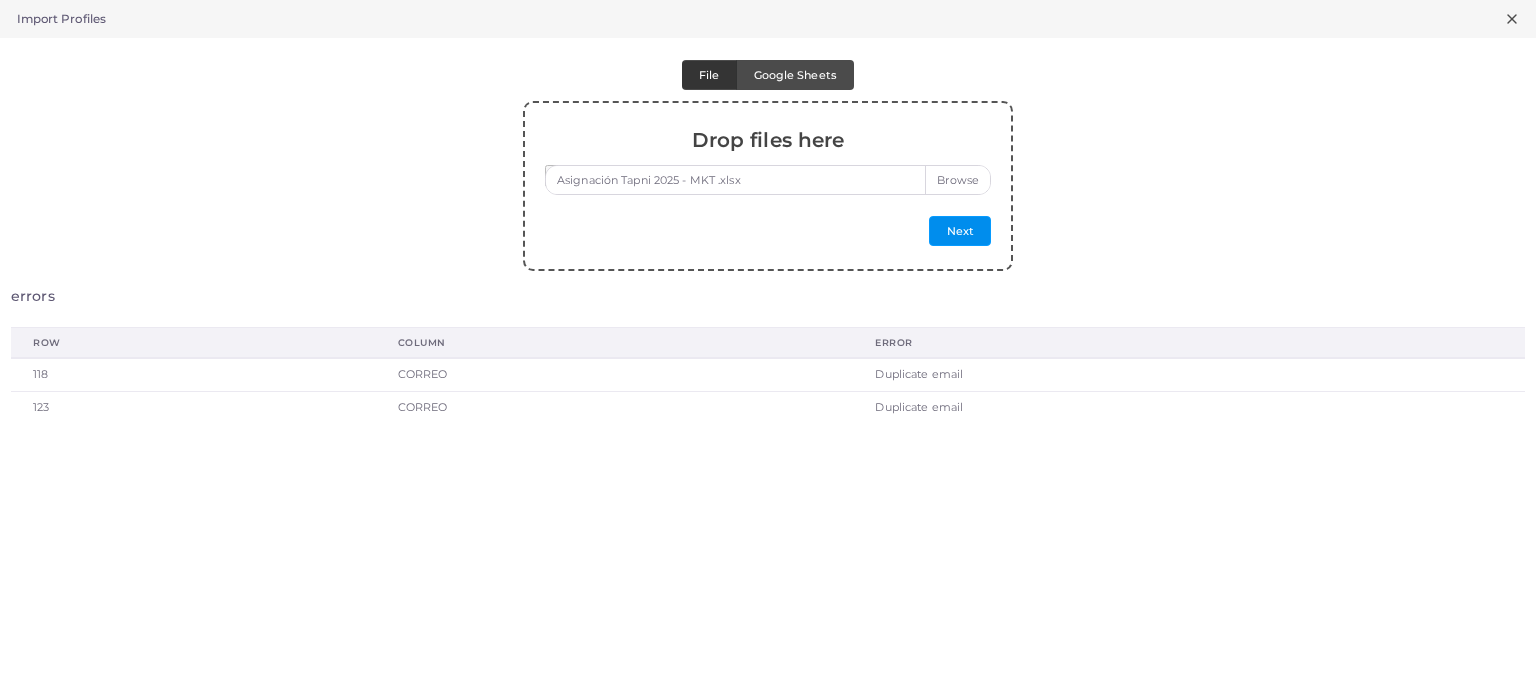 type 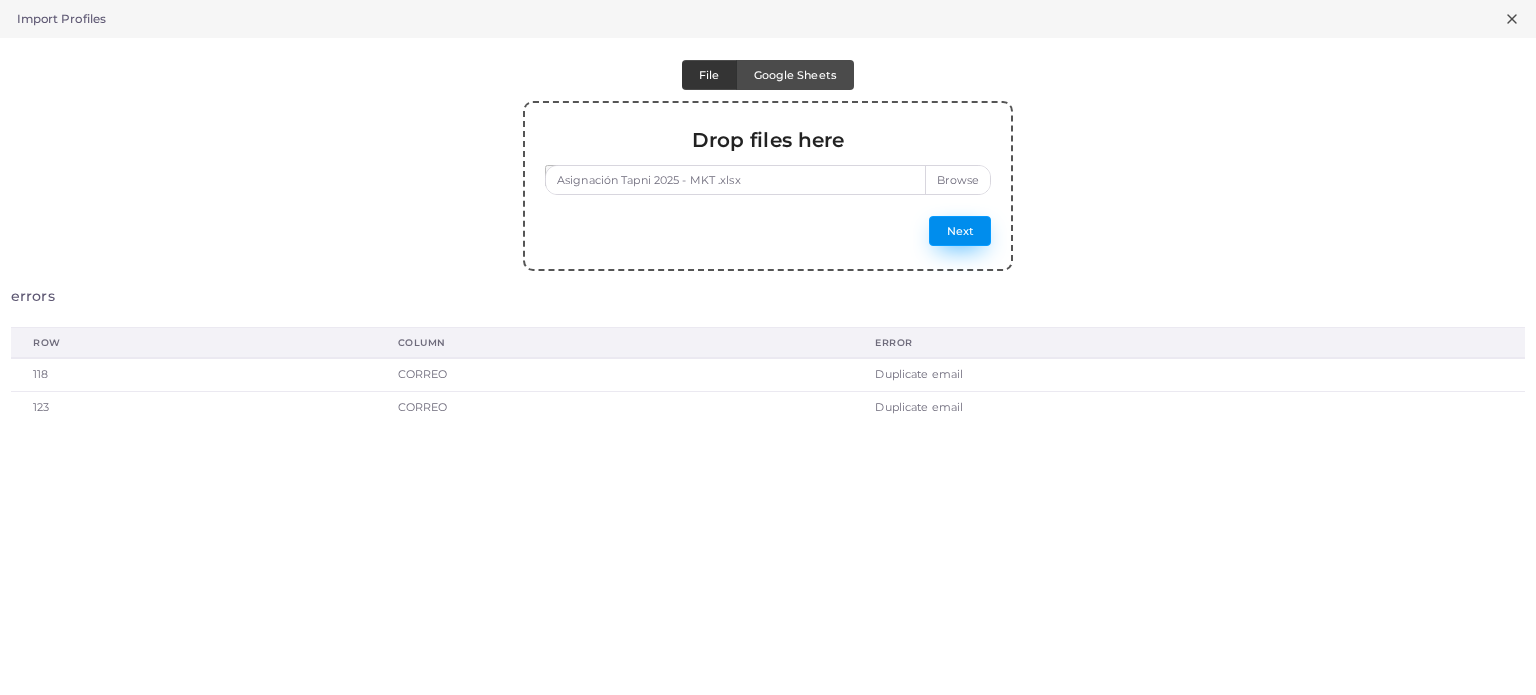 click on "Next" at bounding box center [960, 231] 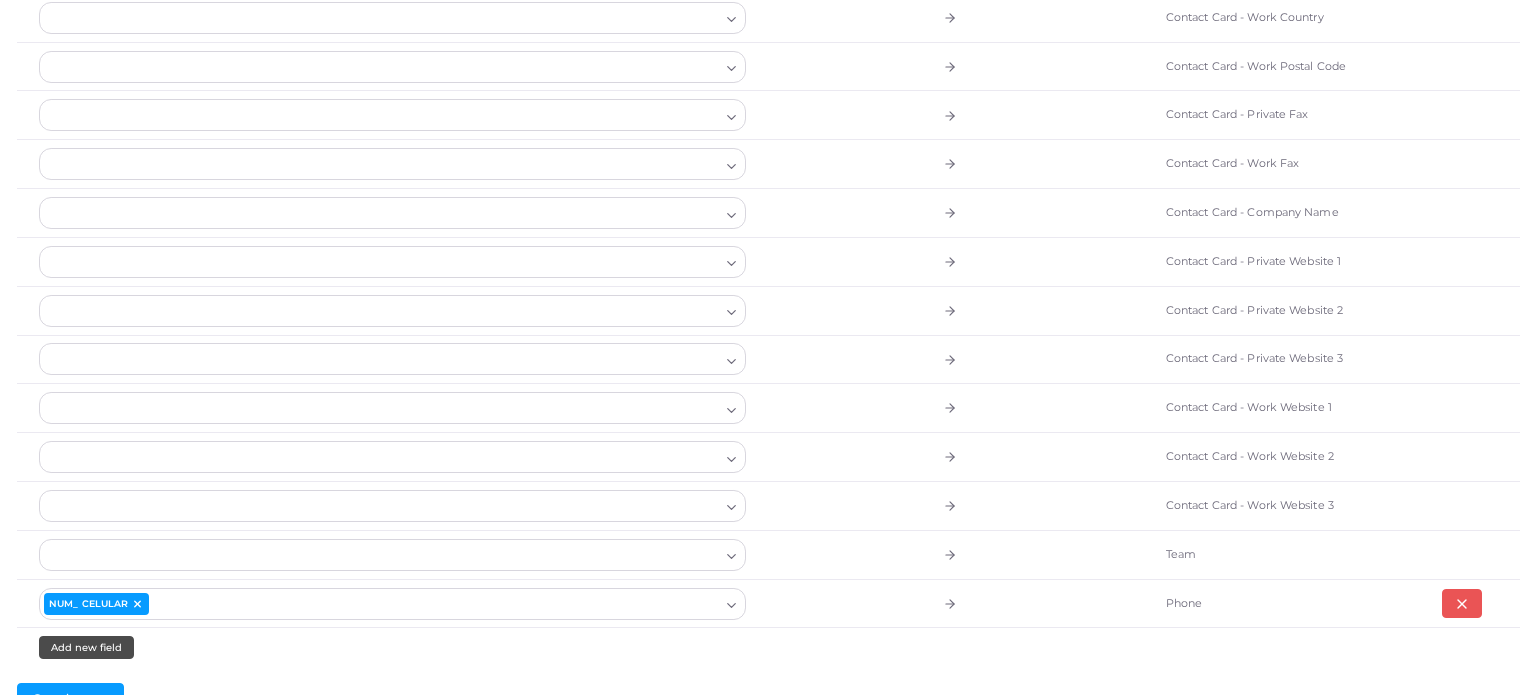 scroll, scrollTop: 1642, scrollLeft: 0, axis: vertical 